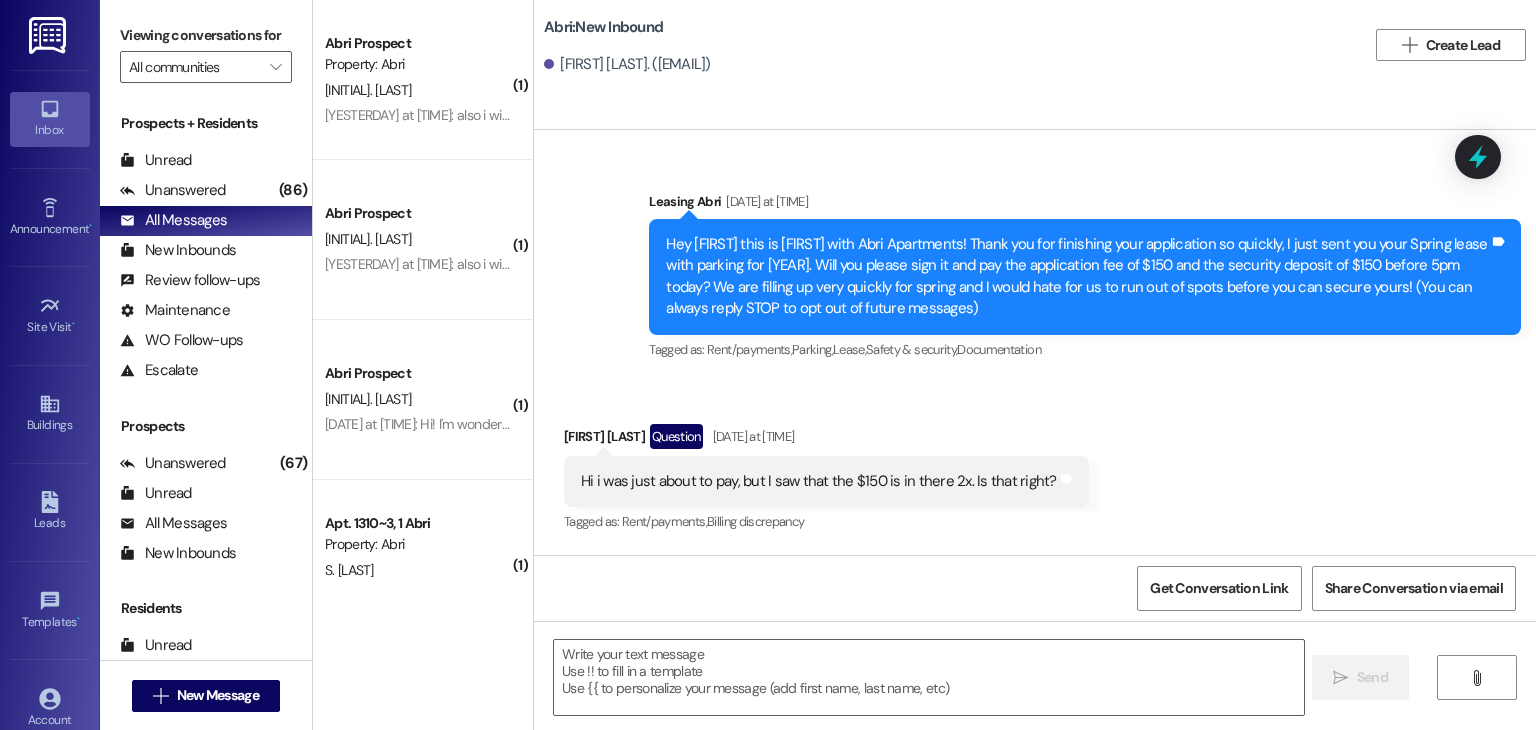 scroll, scrollTop: 0, scrollLeft: 0, axis: both 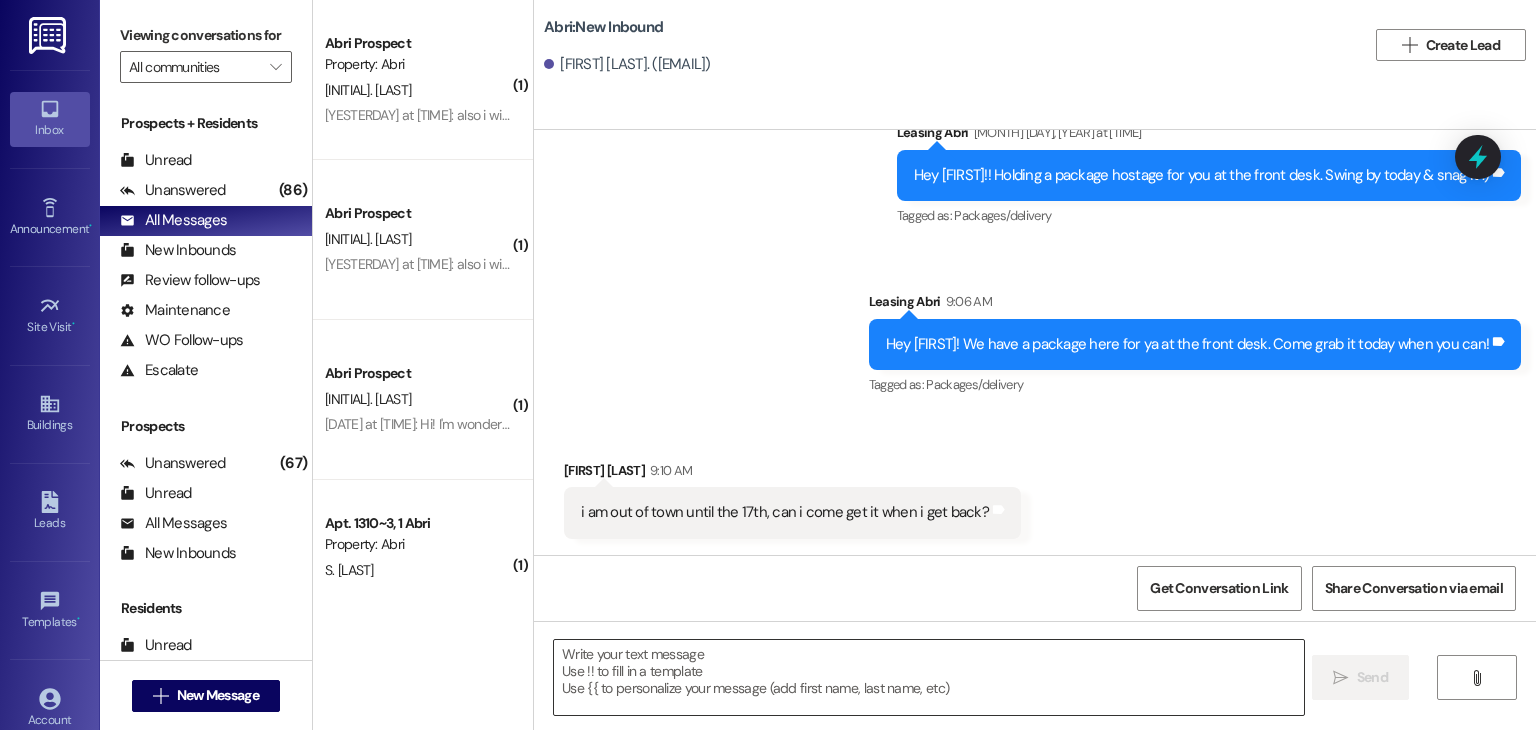click at bounding box center (928, 677) 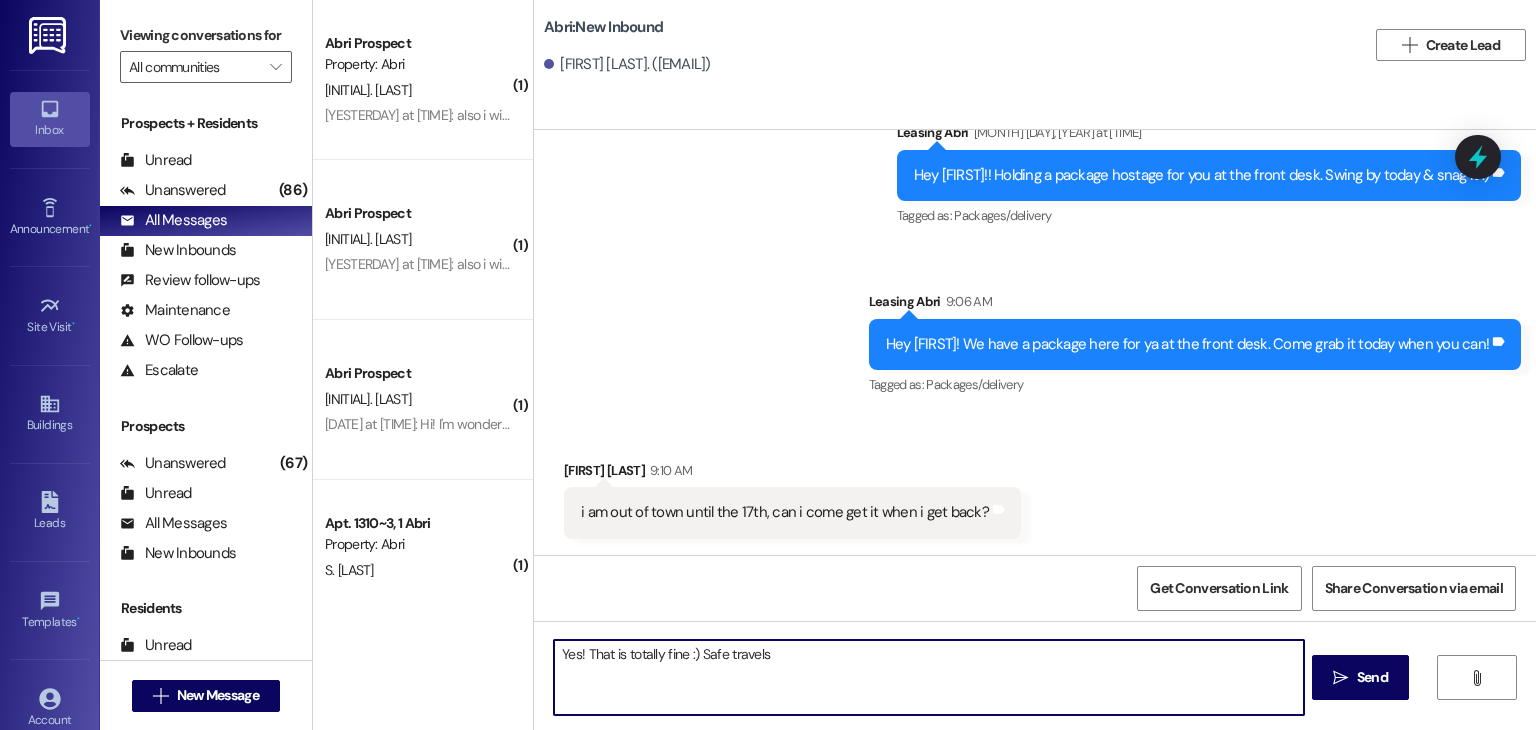 type on "Yes! That is totally fine :) Safe travels!" 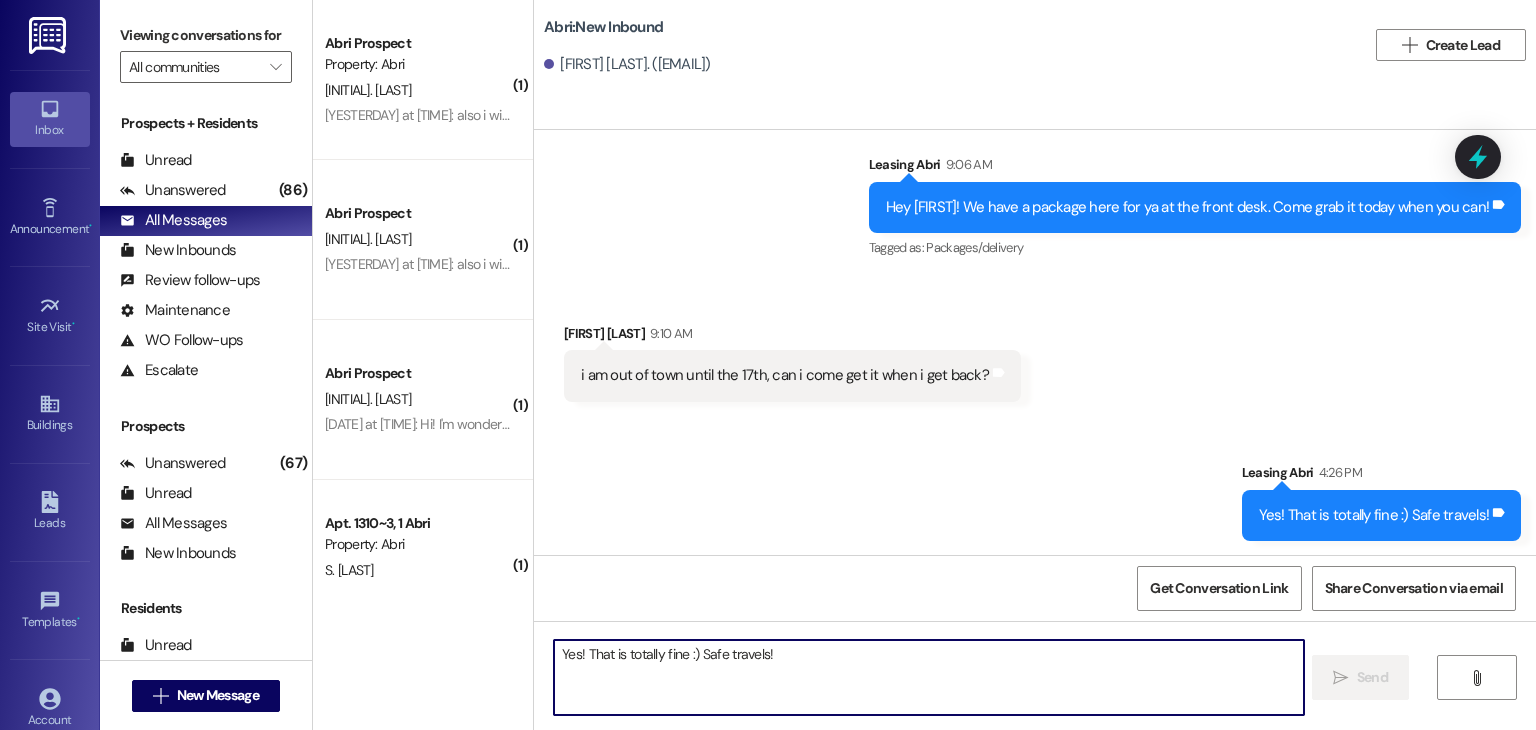 scroll, scrollTop: 3522, scrollLeft: 0, axis: vertical 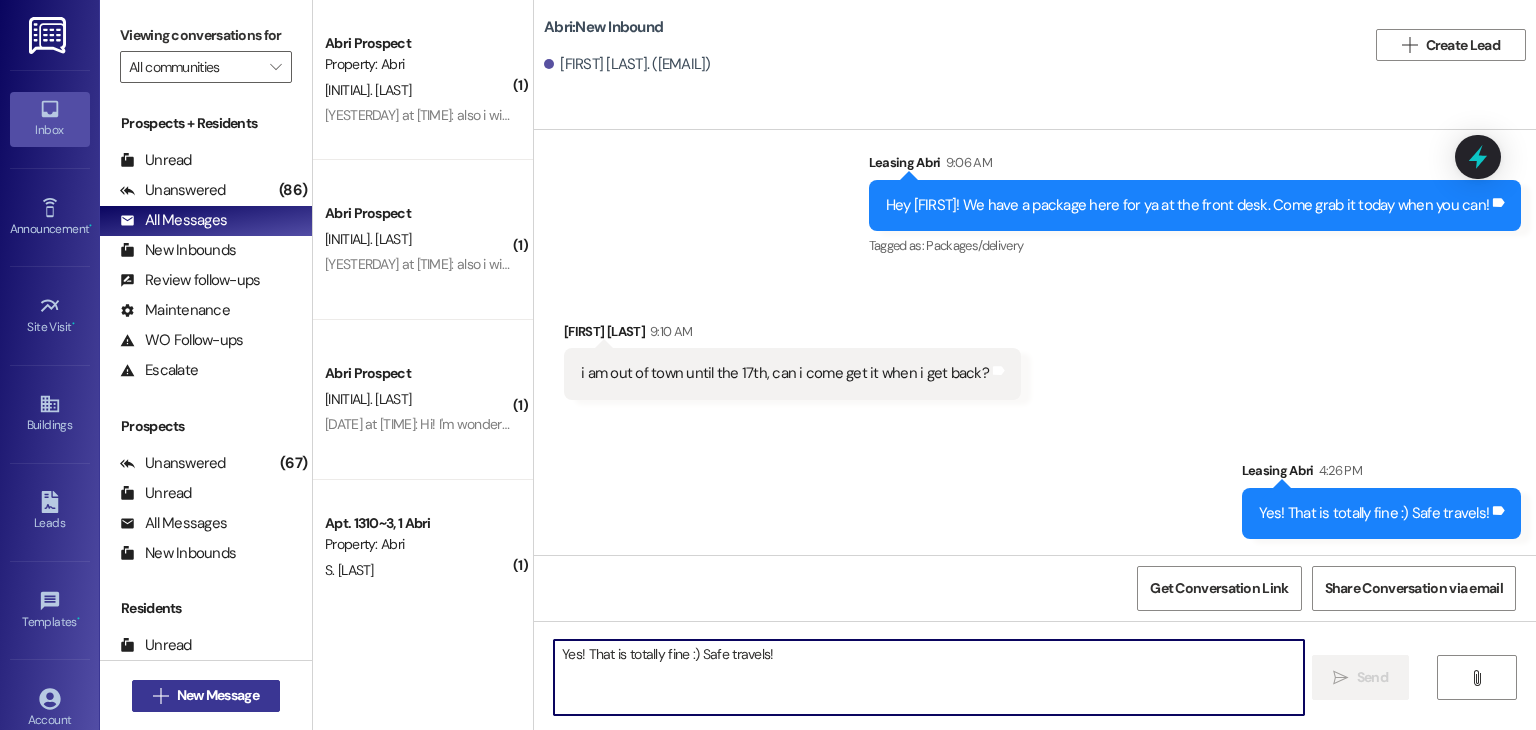 click on "New Message" at bounding box center (218, 695) 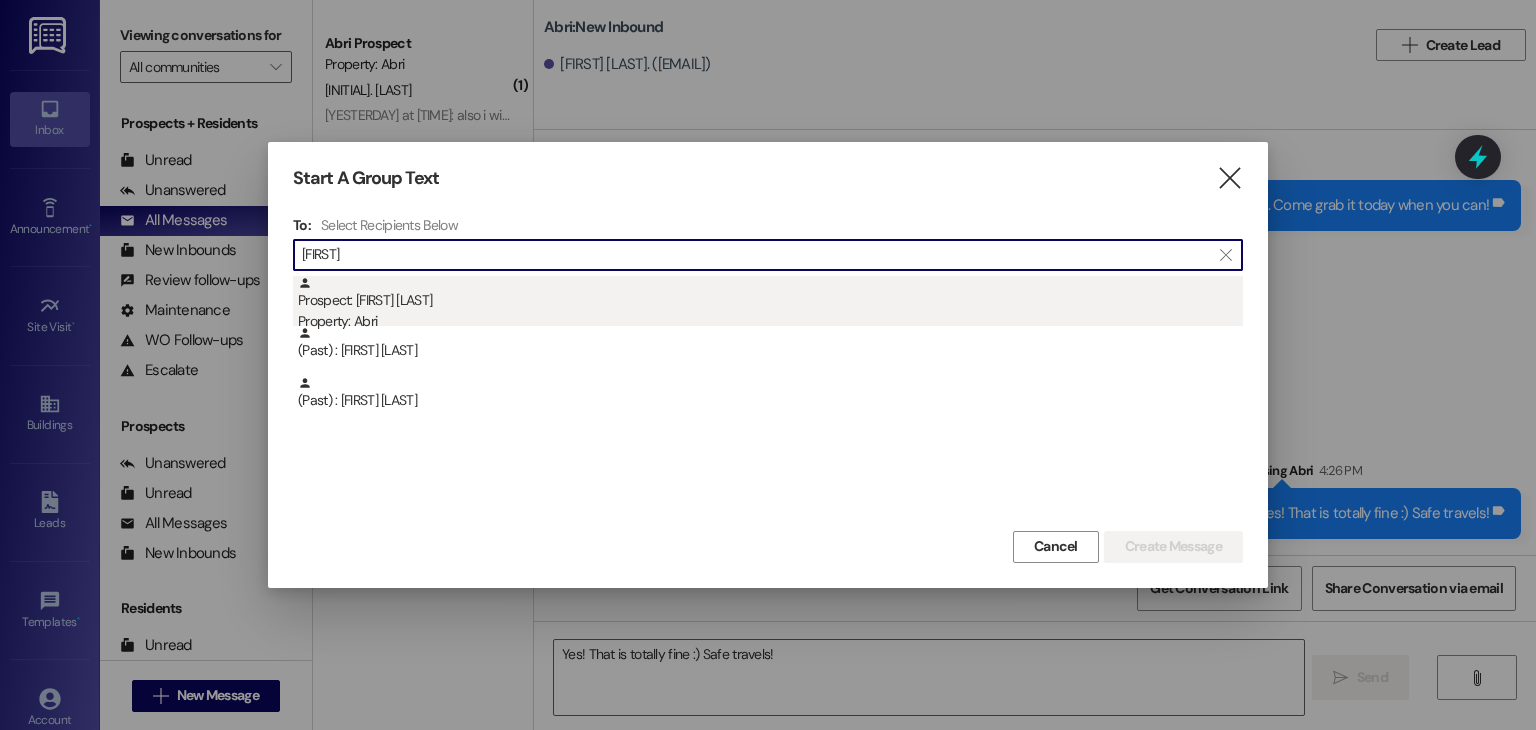 type on "[FIRST]" 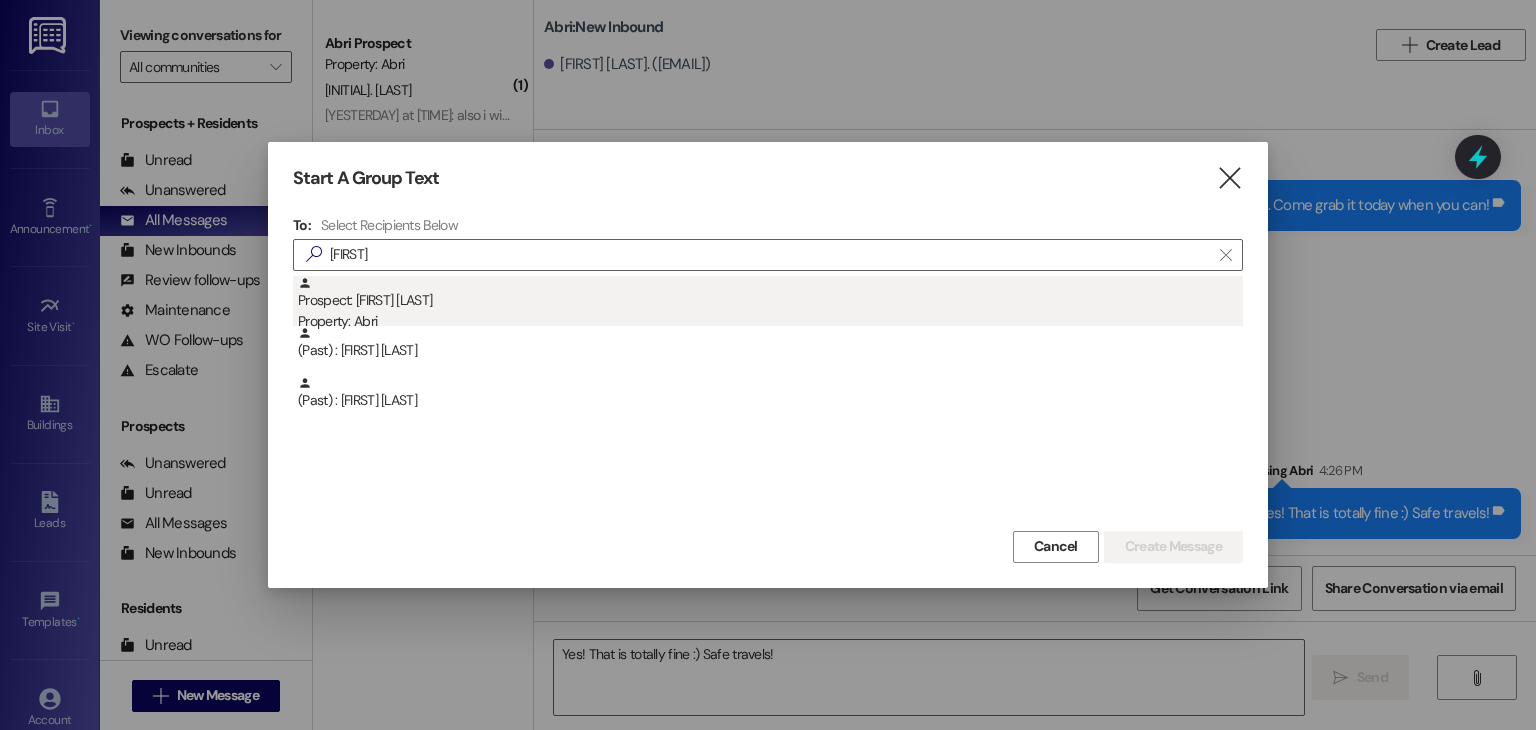 click on "Prospect: [FIRST] [LAST] Property: Abri" at bounding box center (770, 304) 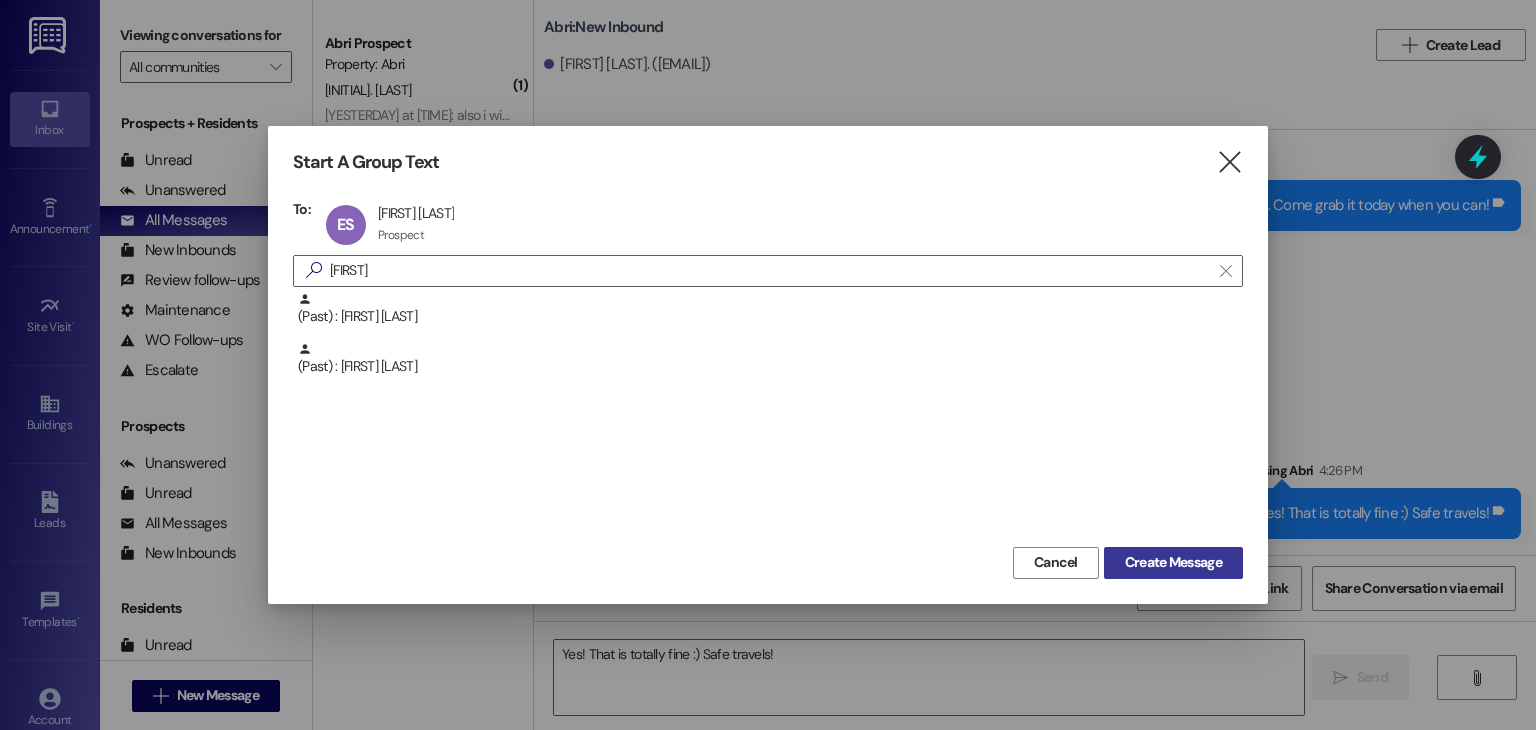 click on "Create Message" at bounding box center (1173, 562) 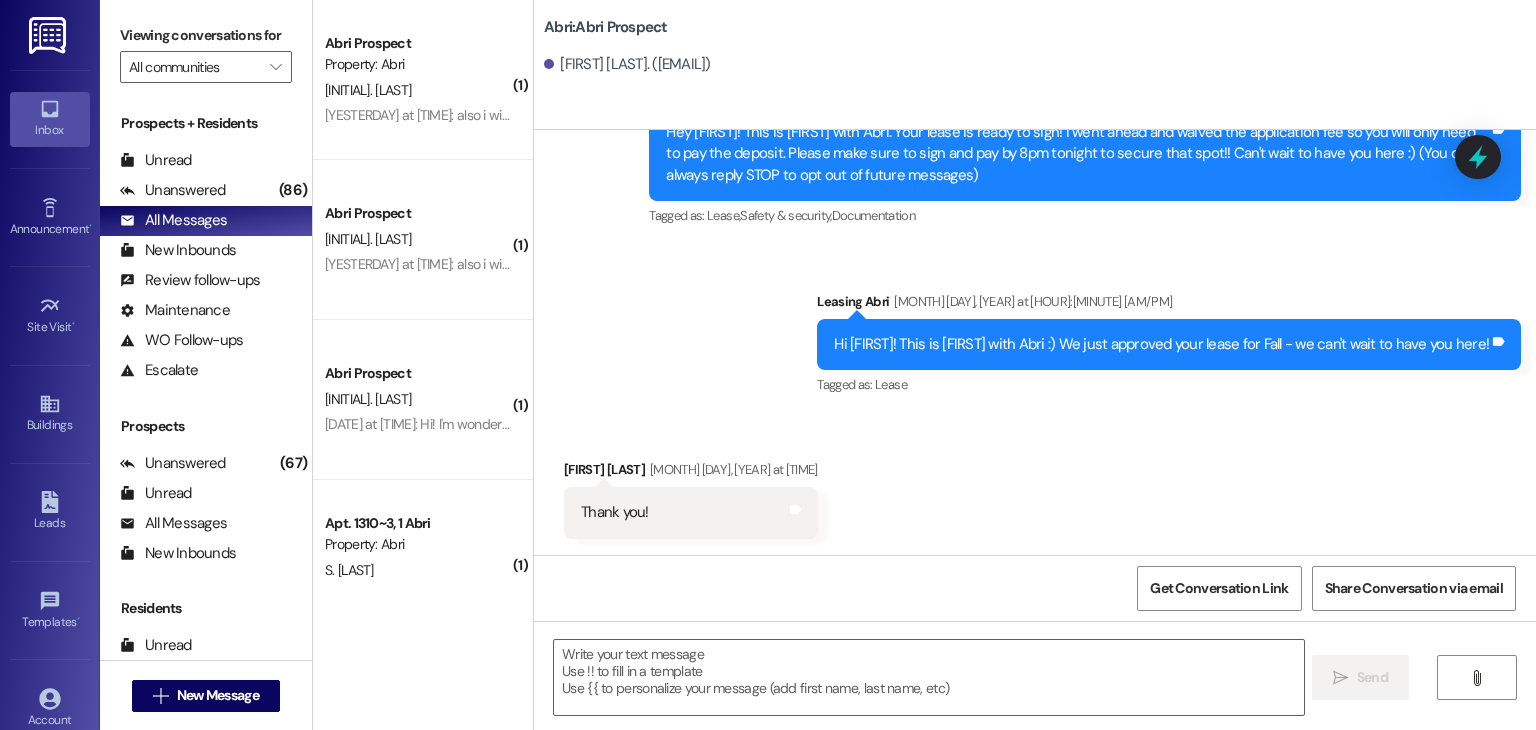 scroll, scrollTop: 112, scrollLeft: 0, axis: vertical 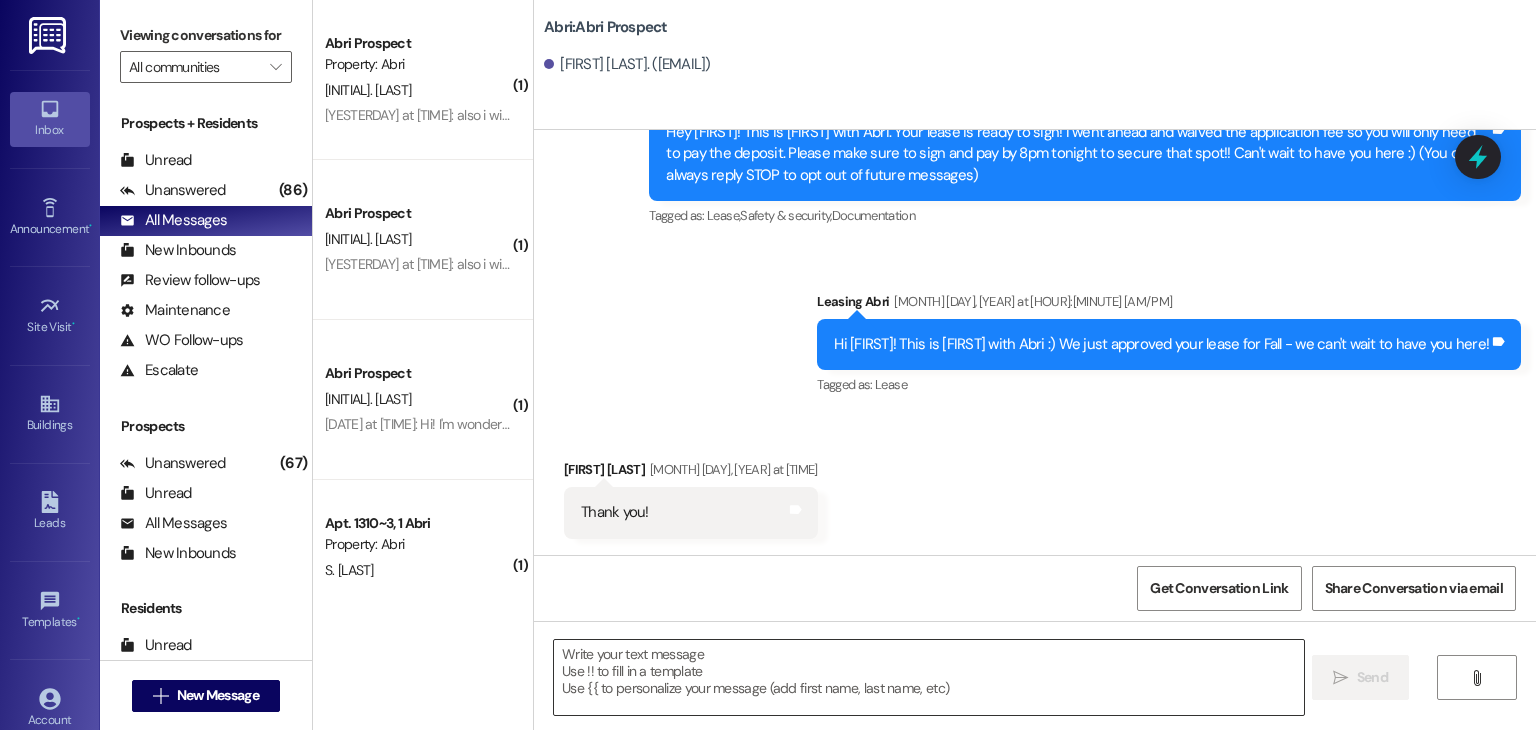 click at bounding box center (928, 677) 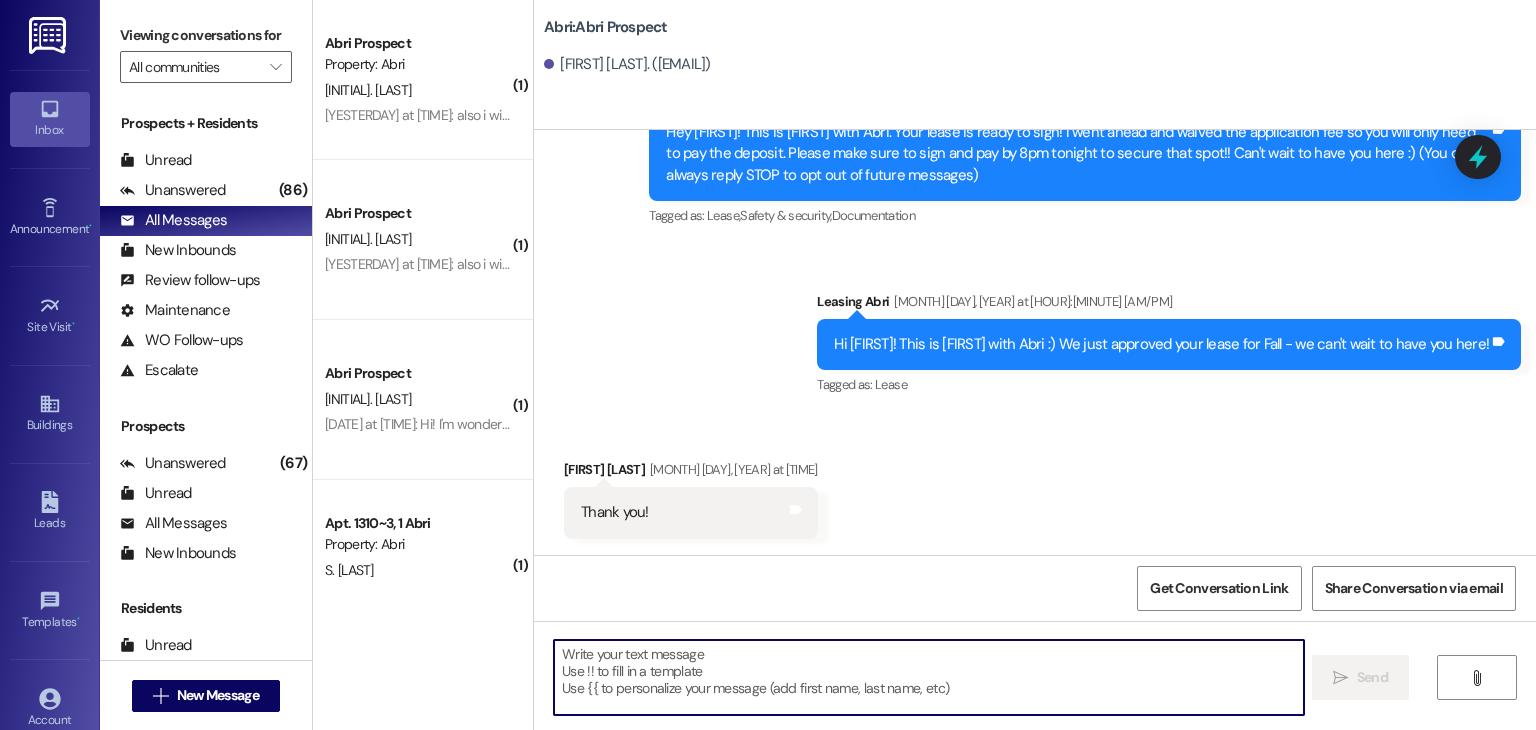 type on "J" 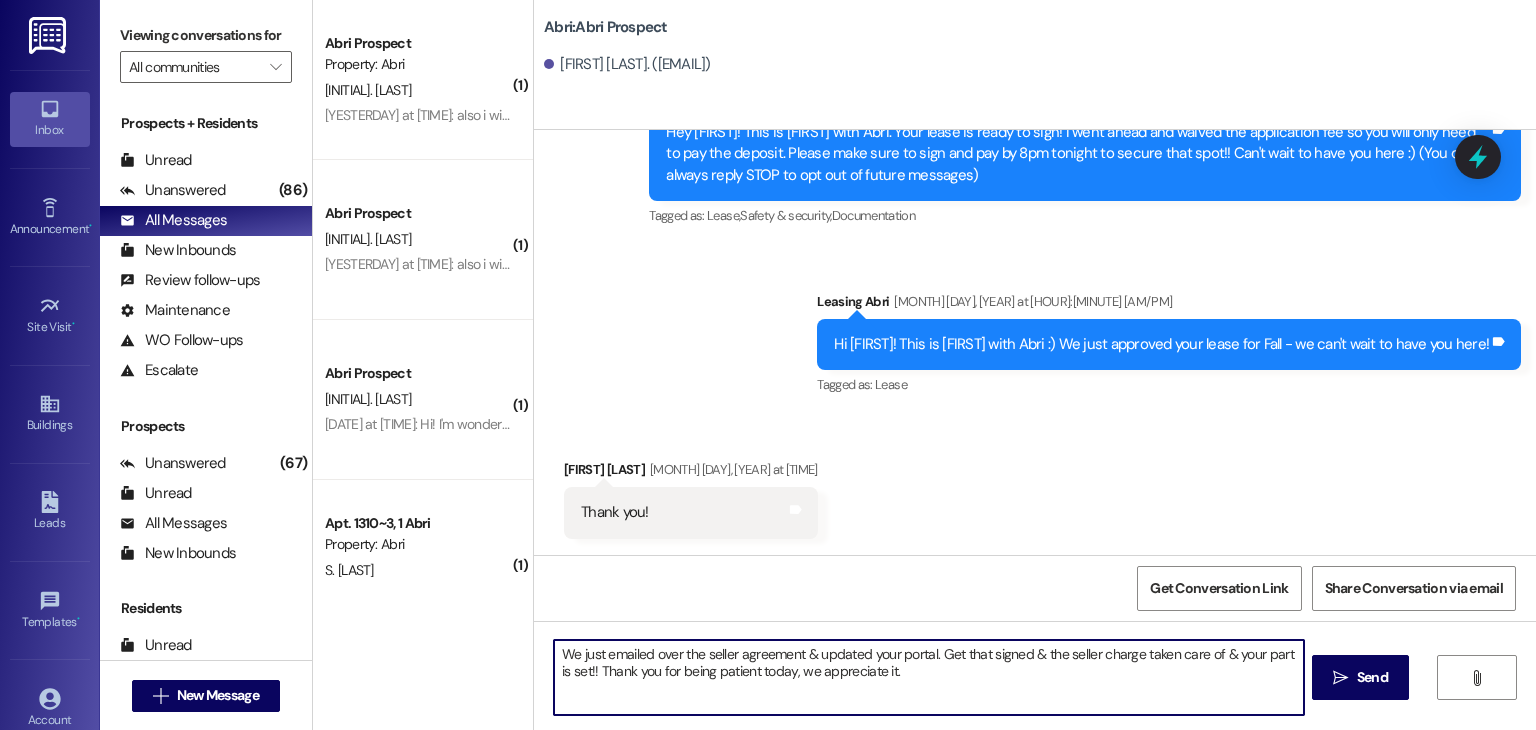 click on "We just emailed over the seller agreement & updated your portal. Get that signed & the seller charge taken care of & your part is set!! Thank you for being patient today, we appreciate it." at bounding box center [928, 677] 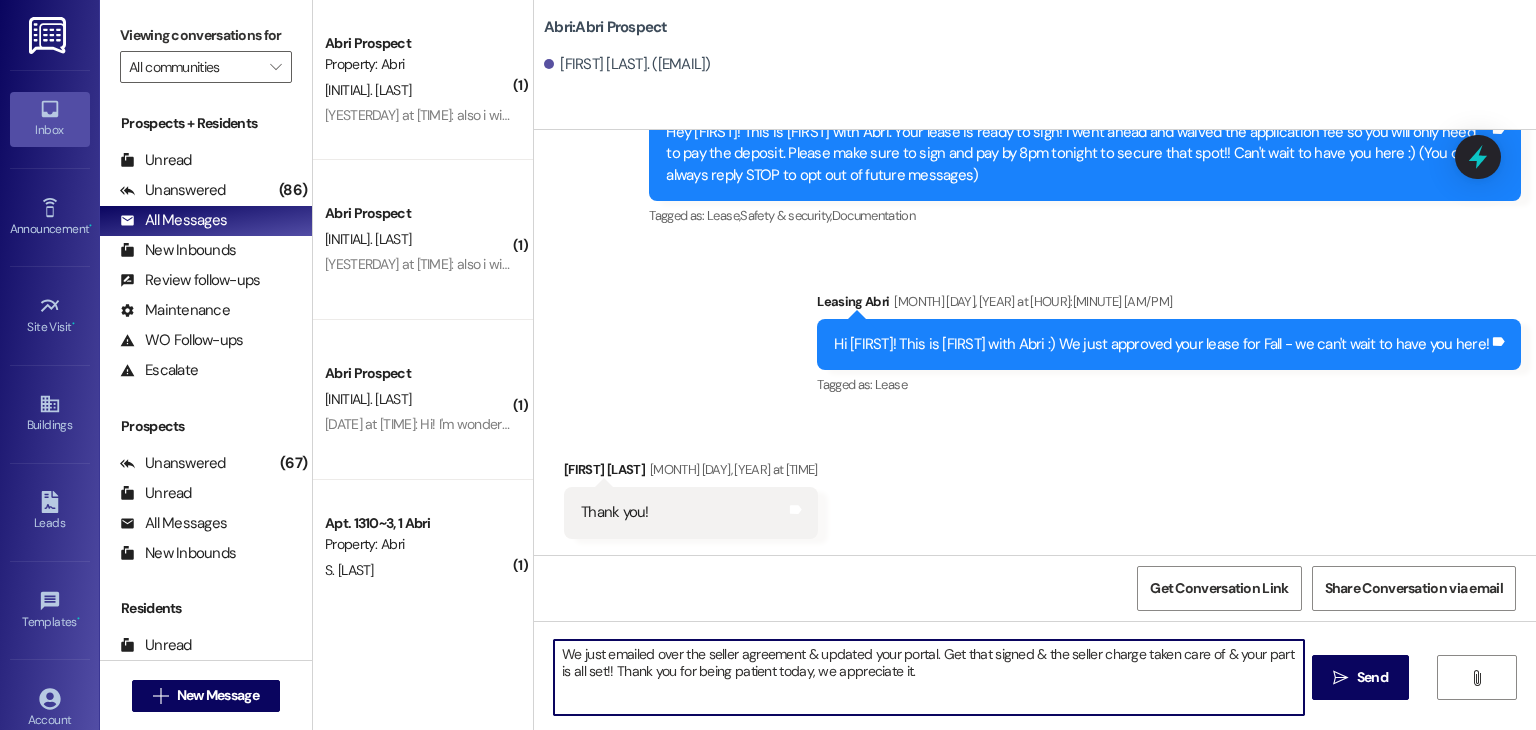click on "We just emailed over the seller agreement & updated your portal. Get that signed & the seller charge taken care of & your part is all set!! Thank you for being patient today, we appreciate it." at bounding box center [928, 677] 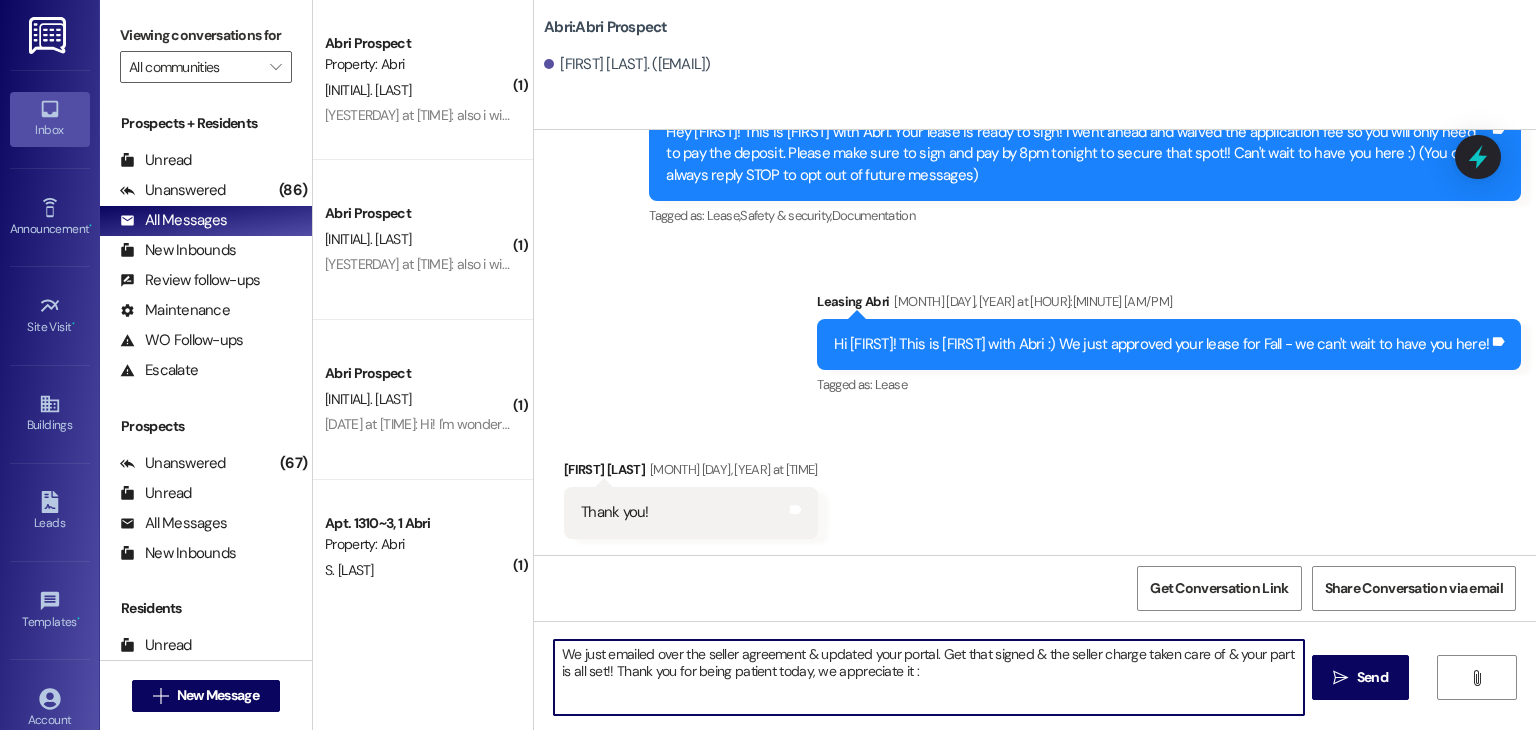 type on "We just emailed over the seller agreement & updated your portal. Get that signed & the seller charge taken care of & your part is all set!! Thank you for being patient today, we appreciate it :)" 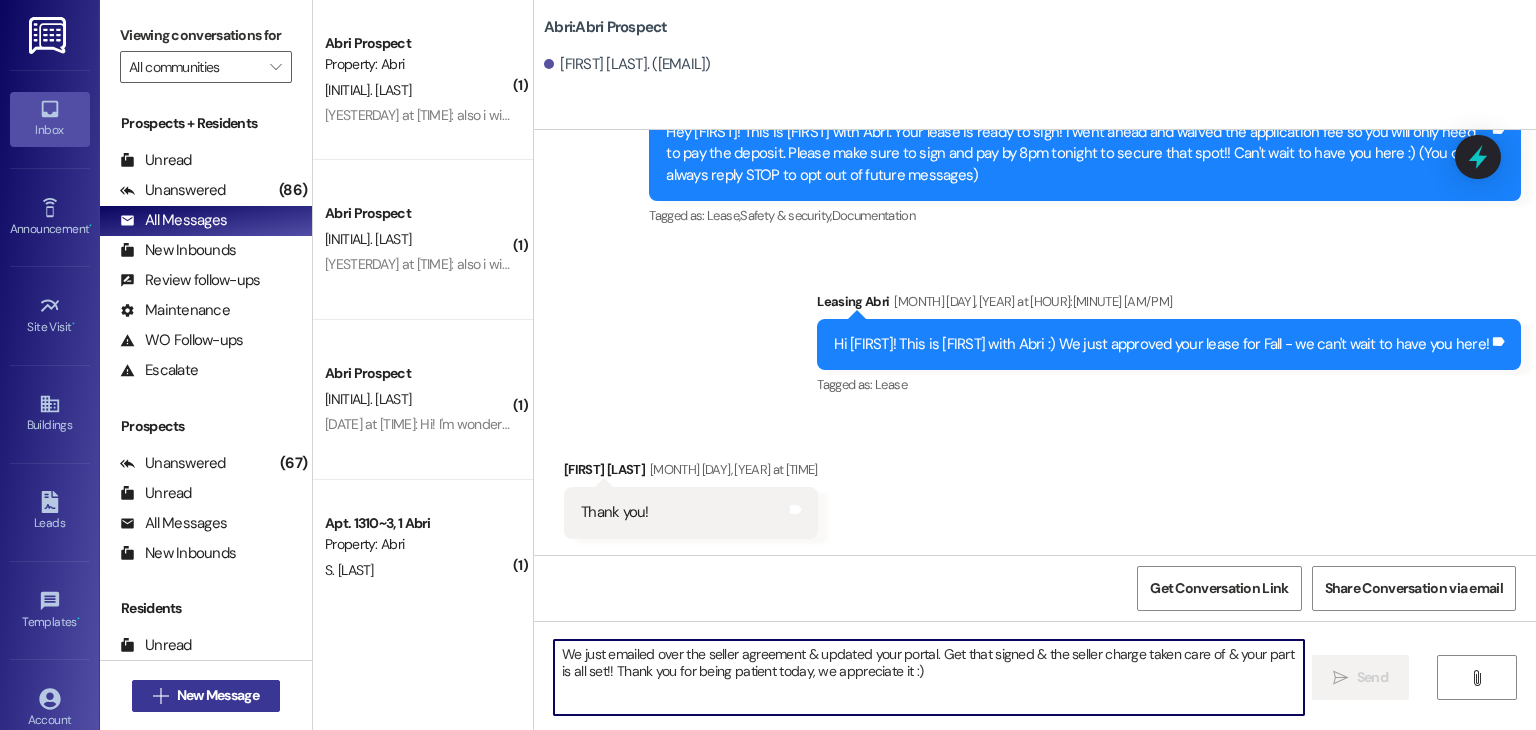 click on " New Message" at bounding box center (206, 696) 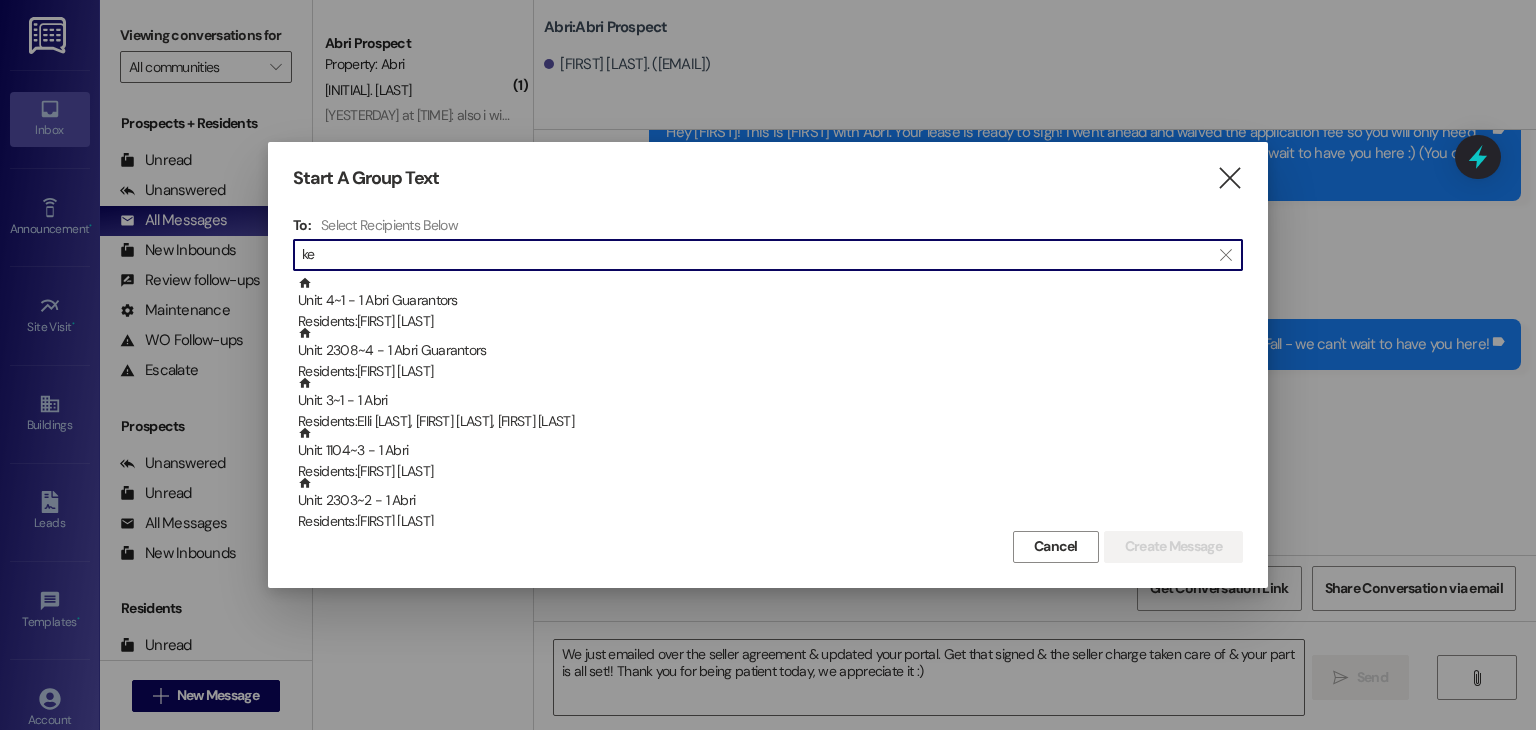 type on "k" 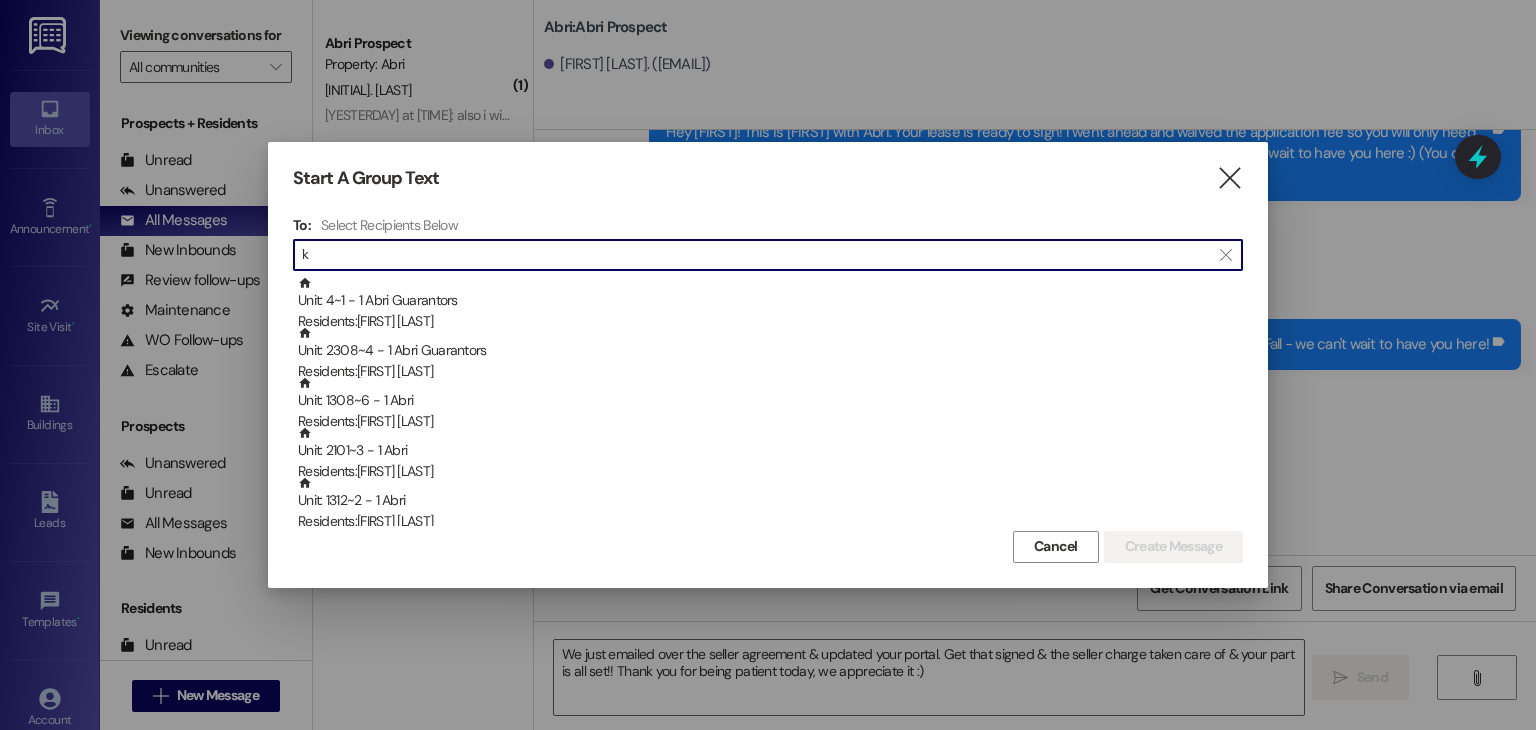 type 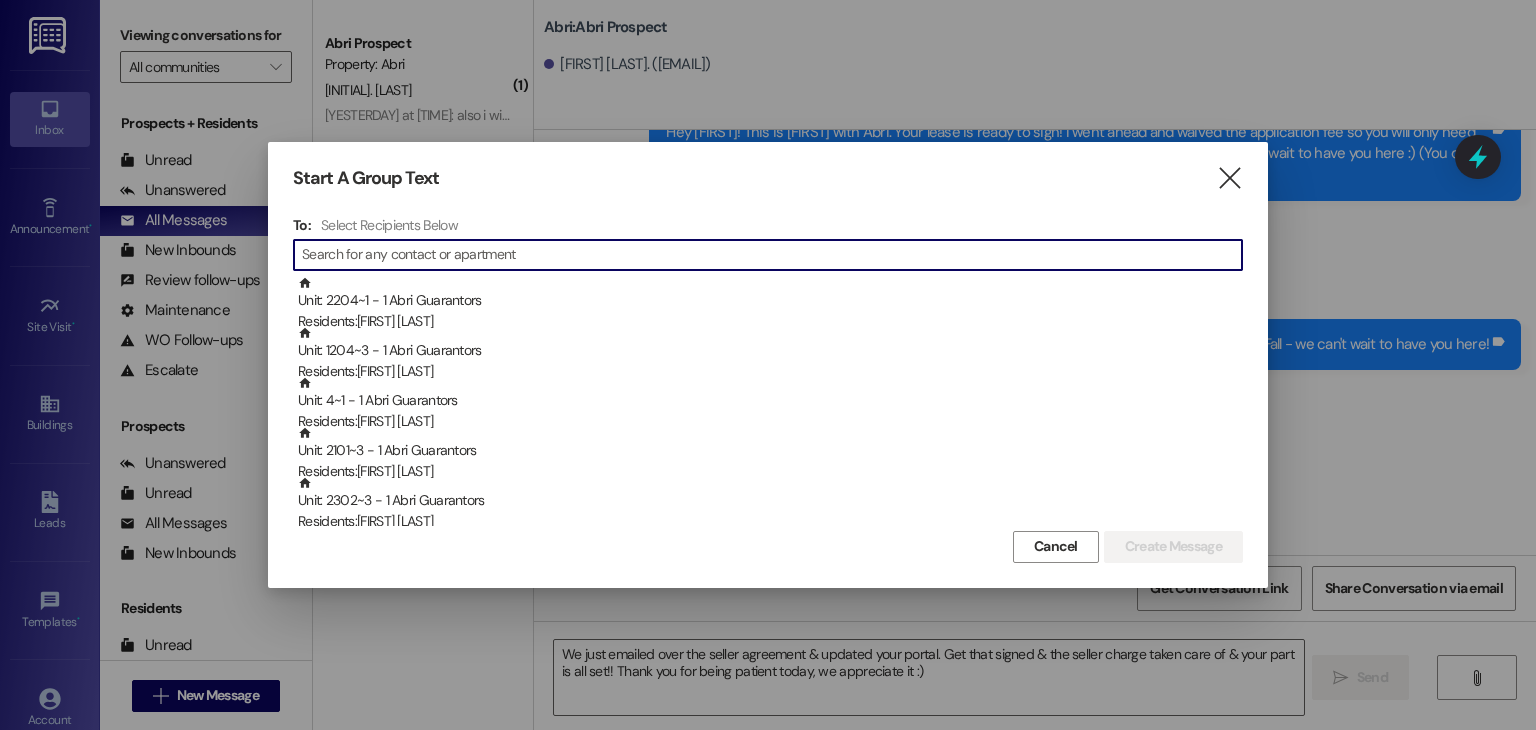 click on "Start A Group Text  To: Select Recipients Below  Unit: 2204~1 - 1 Abri Guarantors Residents: [FIRST] [LAST] Unit: 1204~3 - 1 Abri Guarantors Residents: [FIRST] [LAST] Unit: 4~1 - 1 Abri Guarantors Residents: [FIRST] [LAST] Unit: 2101~3 - 1 Abri Guarantors Residents: [FIRST] [LAST] Unit: 2302~3 - 1 Abri Guarantors Residents: [FIRST] [LAST] Unit: 2303~2 - 1 Abri Guarantors Residents: [FIRST] [LAST] Unit: 2106~5 - 1 Abri Guarantors Residents: [FIRST] [LAST] Unit: 1205~3 - 1 Abri Guarantors Residents: [FIRST] [LAST] Unit: 2106~6 - 1 Abri Guarantors Residents: [FIRST] & [FIRST] [LAST] Unit: 2305~3 - 1 Abri Guarantors Residents: [FIRST] [LAST] Unit: 2205~5 - 1 Abri Guarantors Residents: [FIRST] [LAST] Unit: 2104~4 - 1 Abri Guarantors Residents: [FIRST] [LAST] Cancel Create Message" at bounding box center (768, 364) 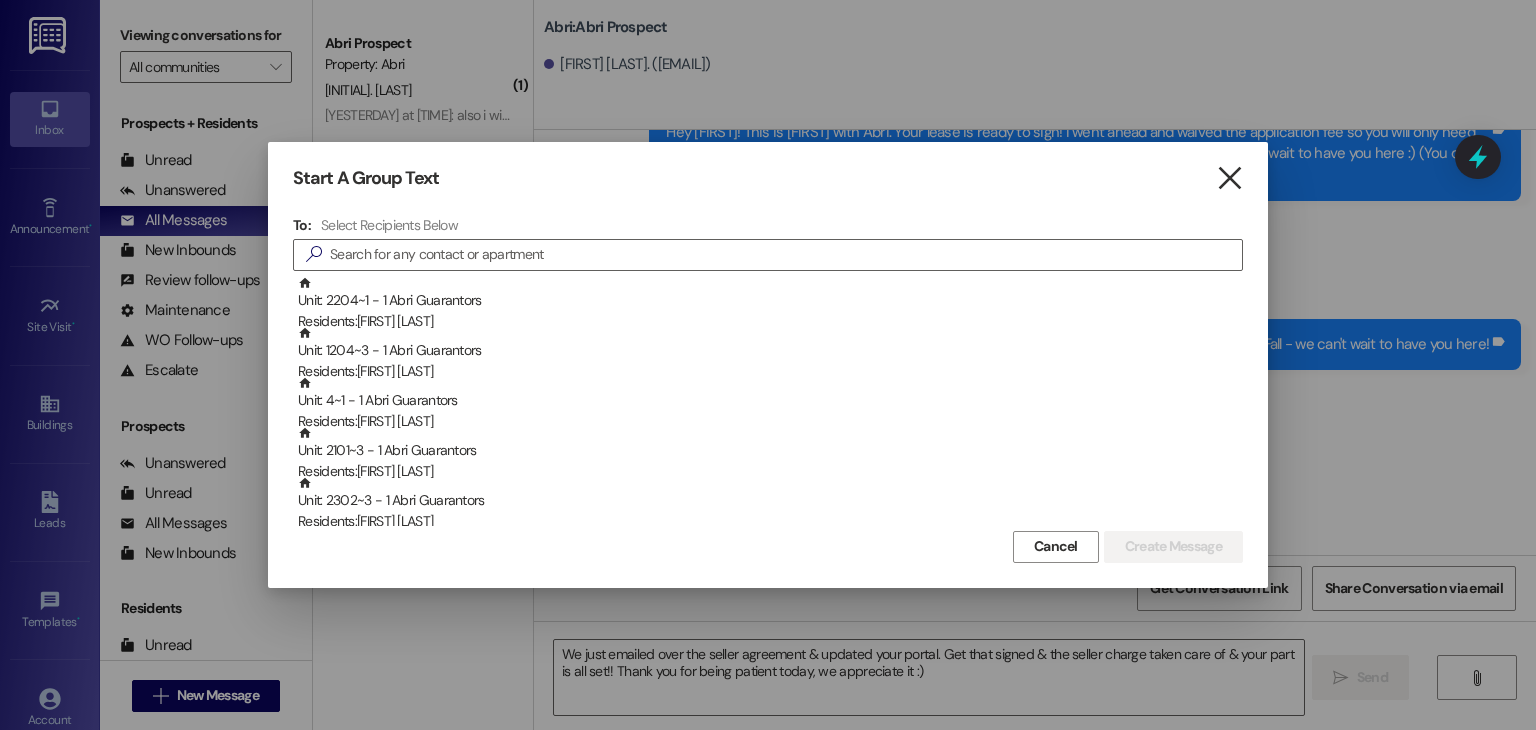 click on "" at bounding box center (1229, 178) 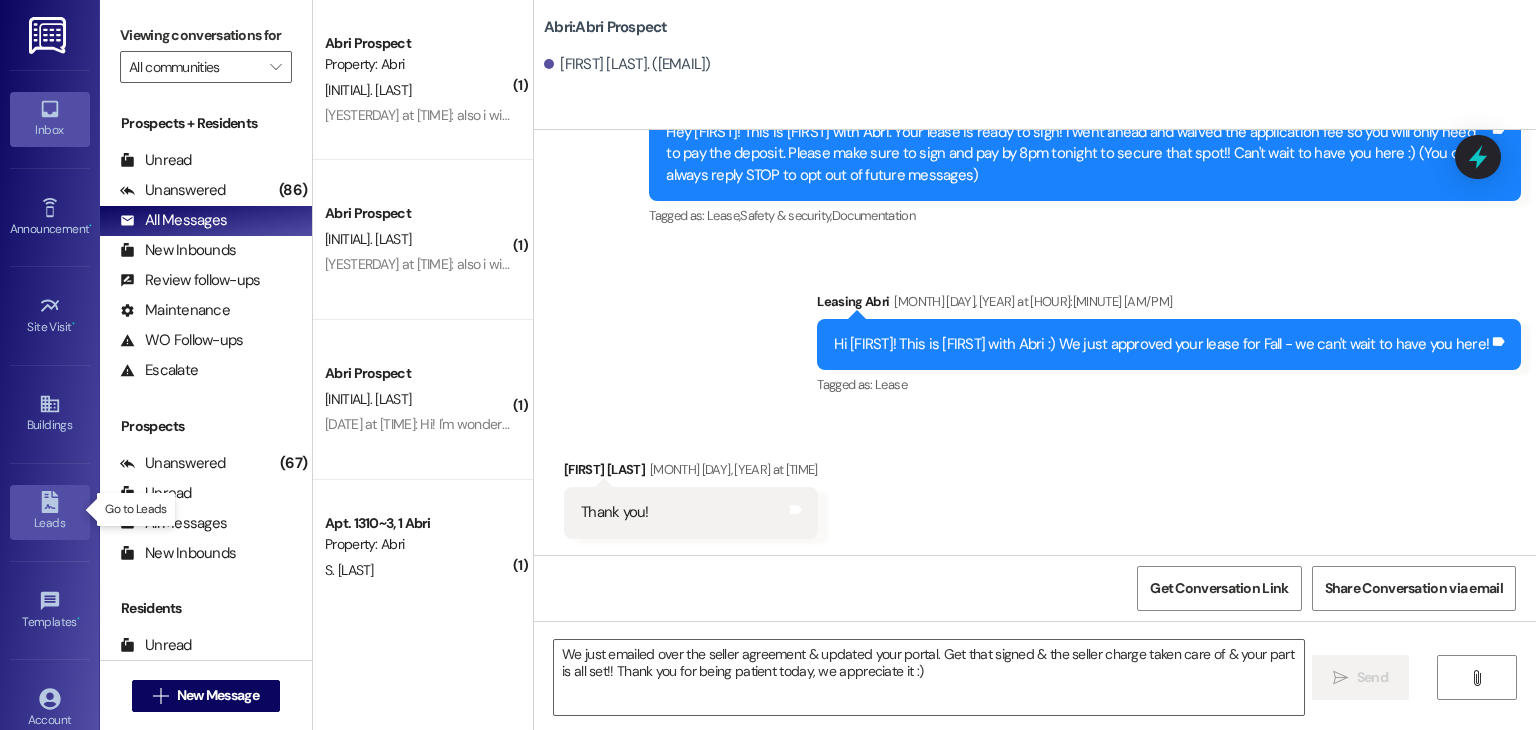 click 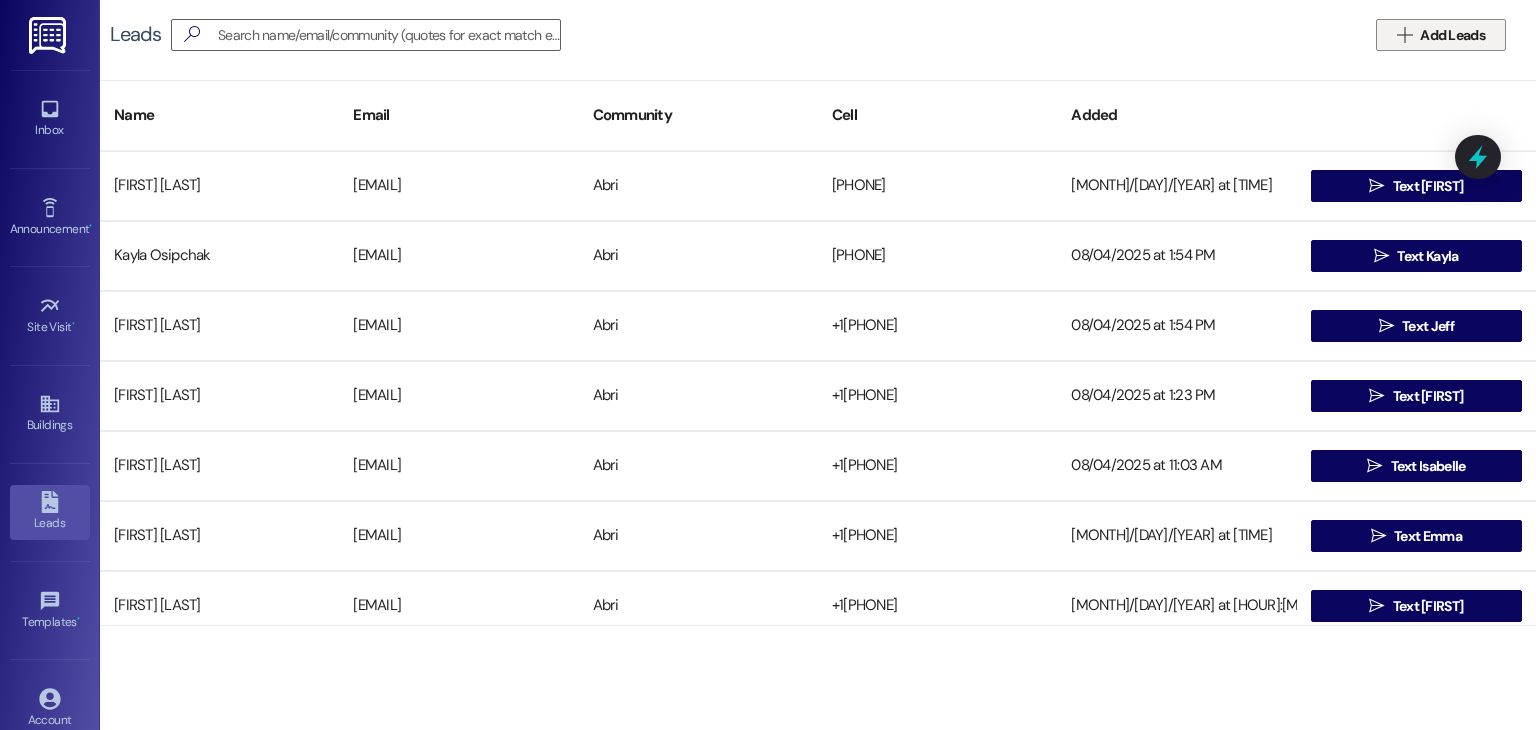 click on " Add Leads" at bounding box center (1441, 35) 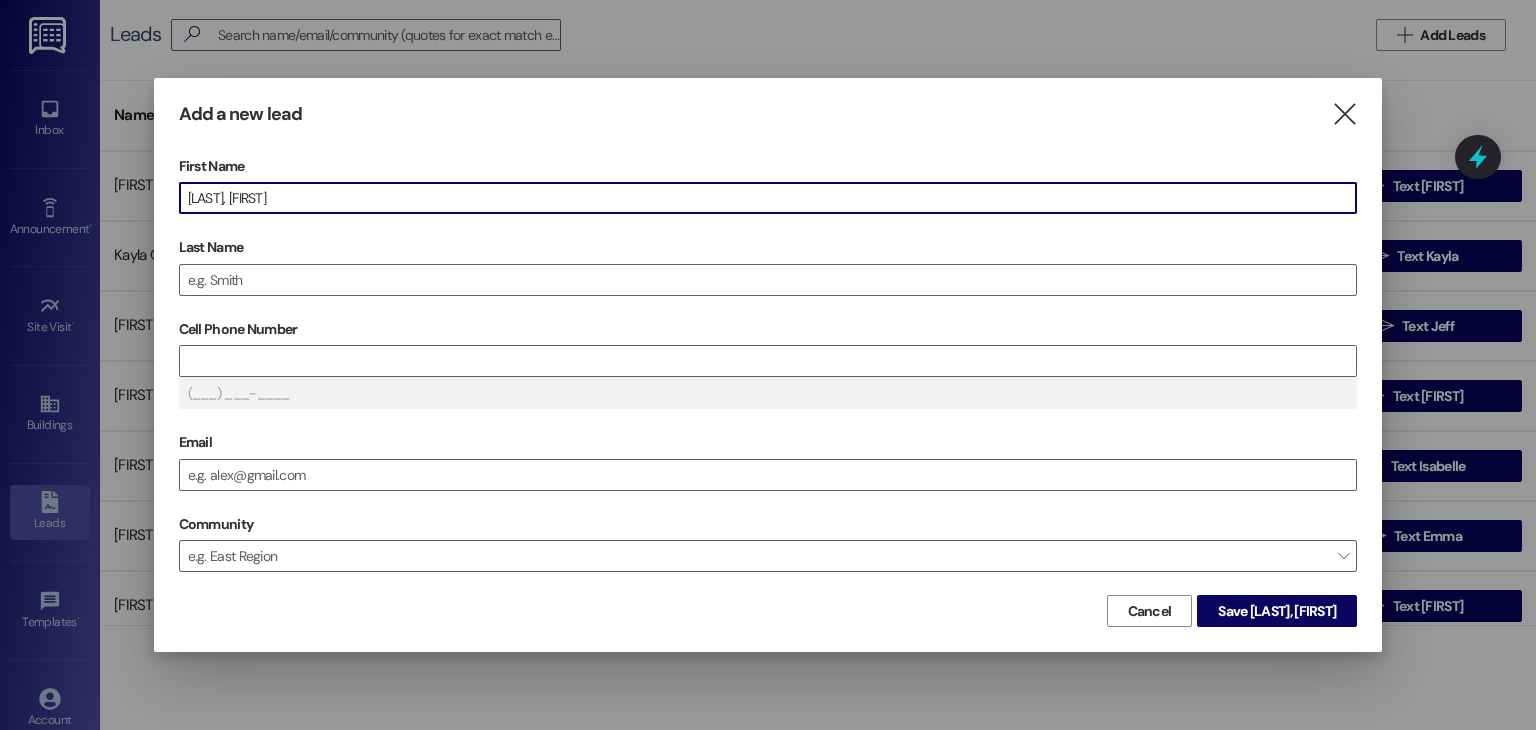 drag, startPoint x: 242, startPoint y: 195, endPoint x: 135, endPoint y: 201, distance: 107.16809 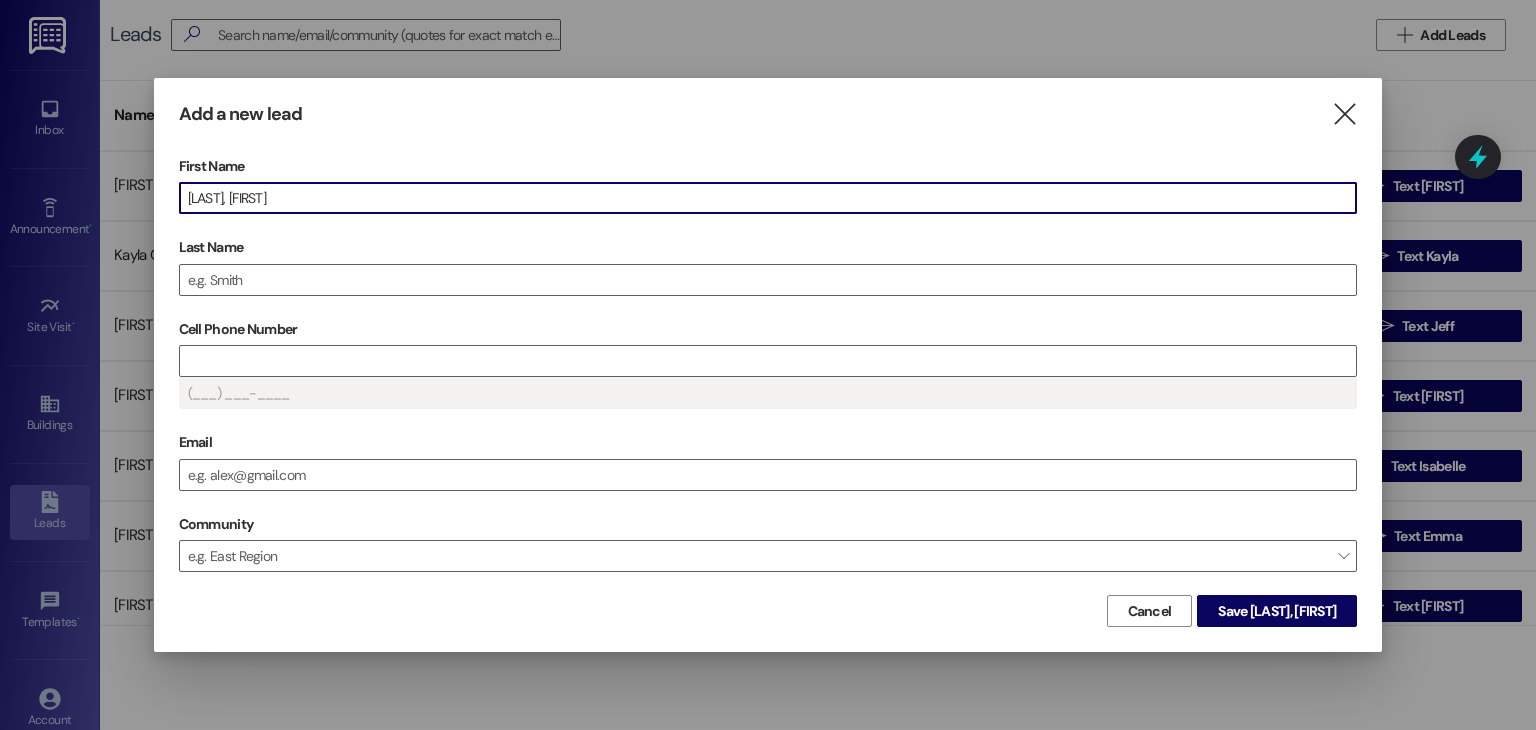 click on "Add a new lead  First Name [LAST], [FIRST] Last Name Cell Phone Number ([AREA]) [EXCHANGE]-[LINE] Email Community e.g. East Region  Cancel Save [LAST], [FIRST]" at bounding box center (768, 365) 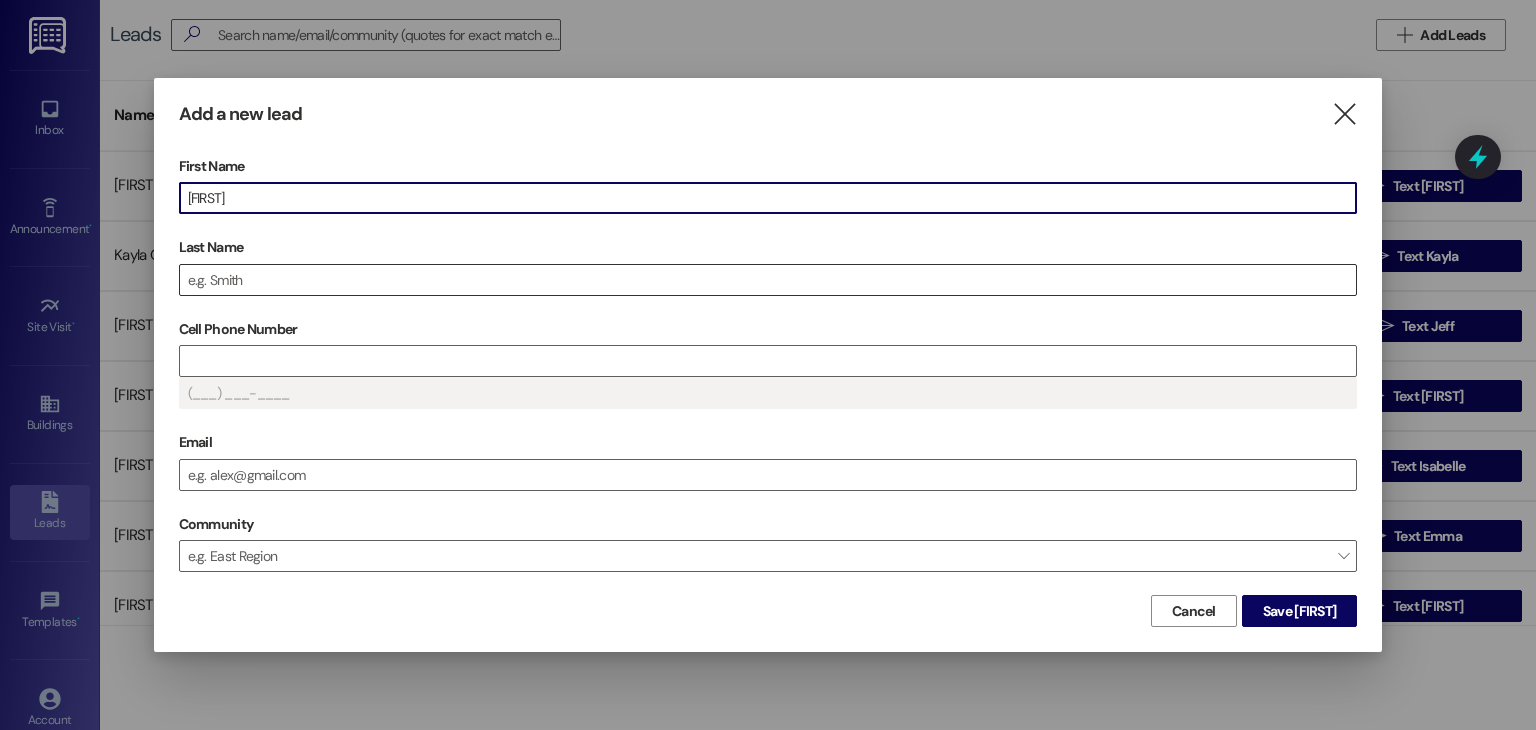 click on "Last Name" at bounding box center [768, 280] 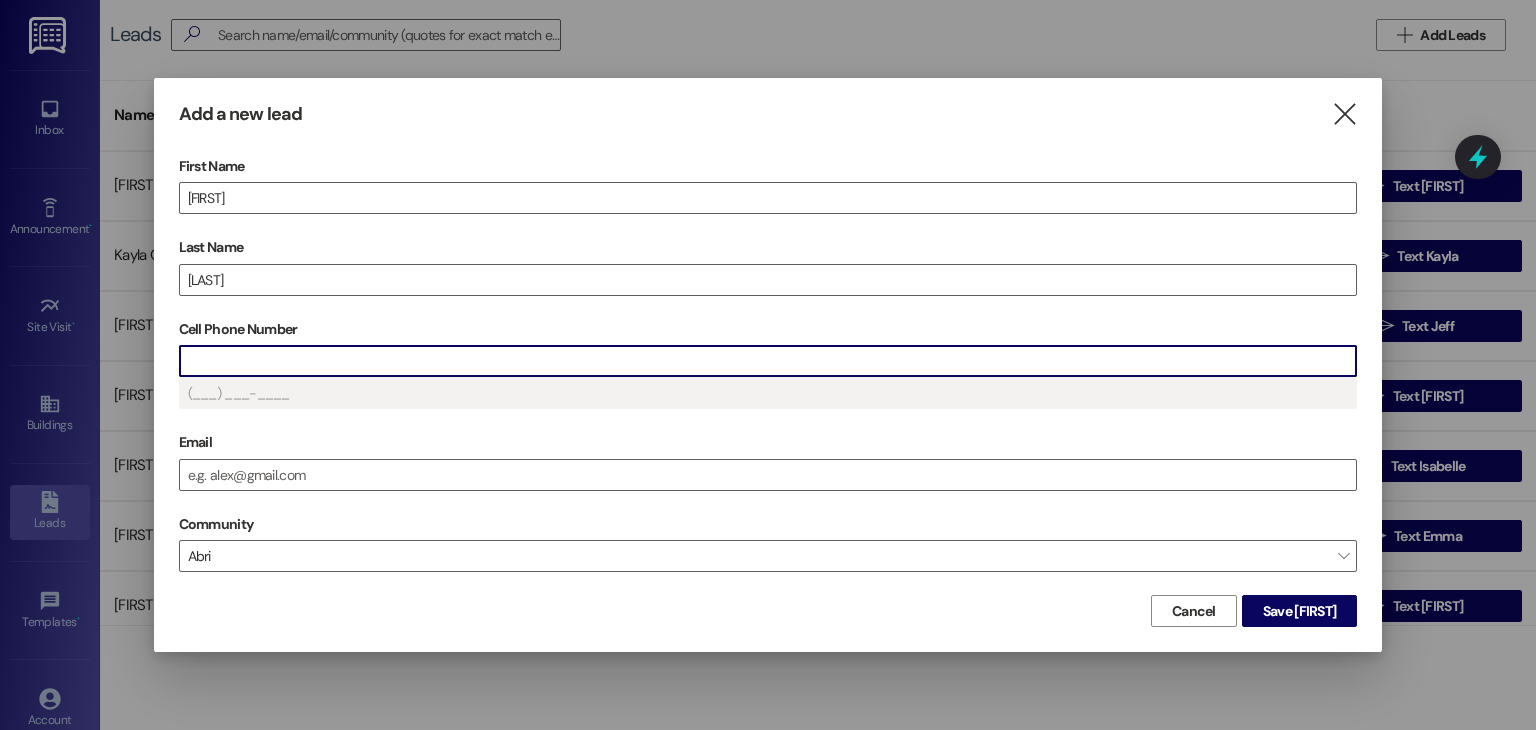 click on "Cell Phone Number" at bounding box center [768, 361] 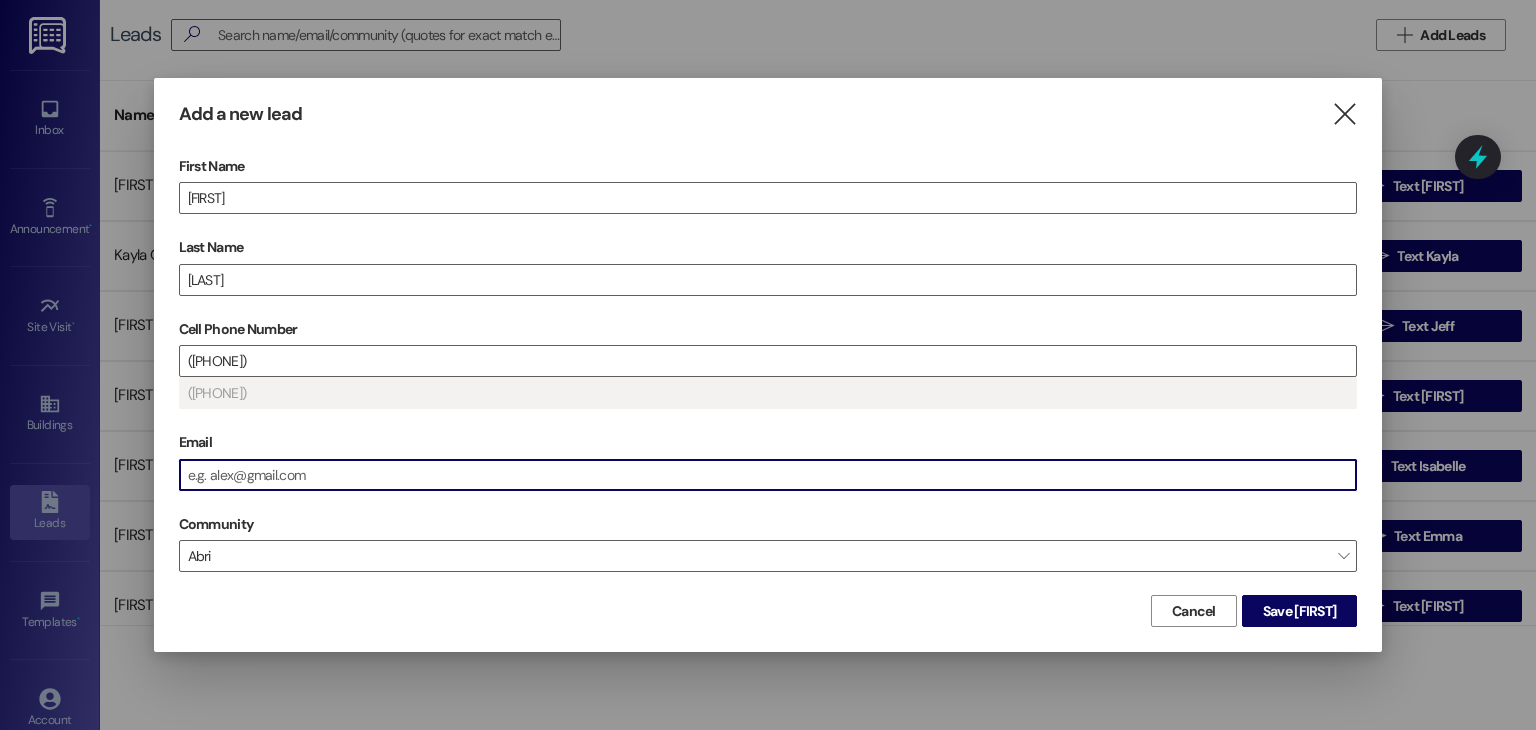 click on "Email" at bounding box center (768, 475) 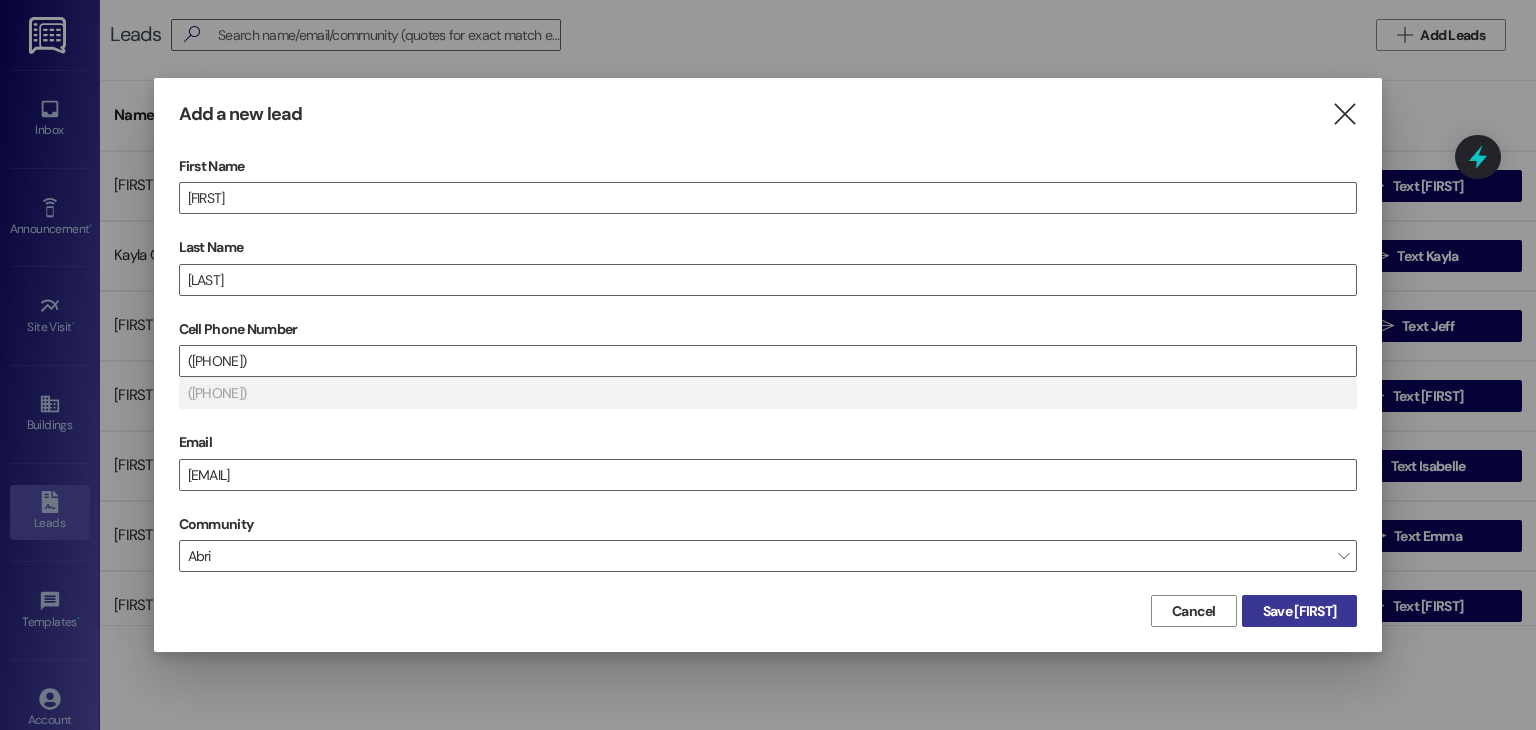 click on "Save [FIRST]" at bounding box center [1300, 611] 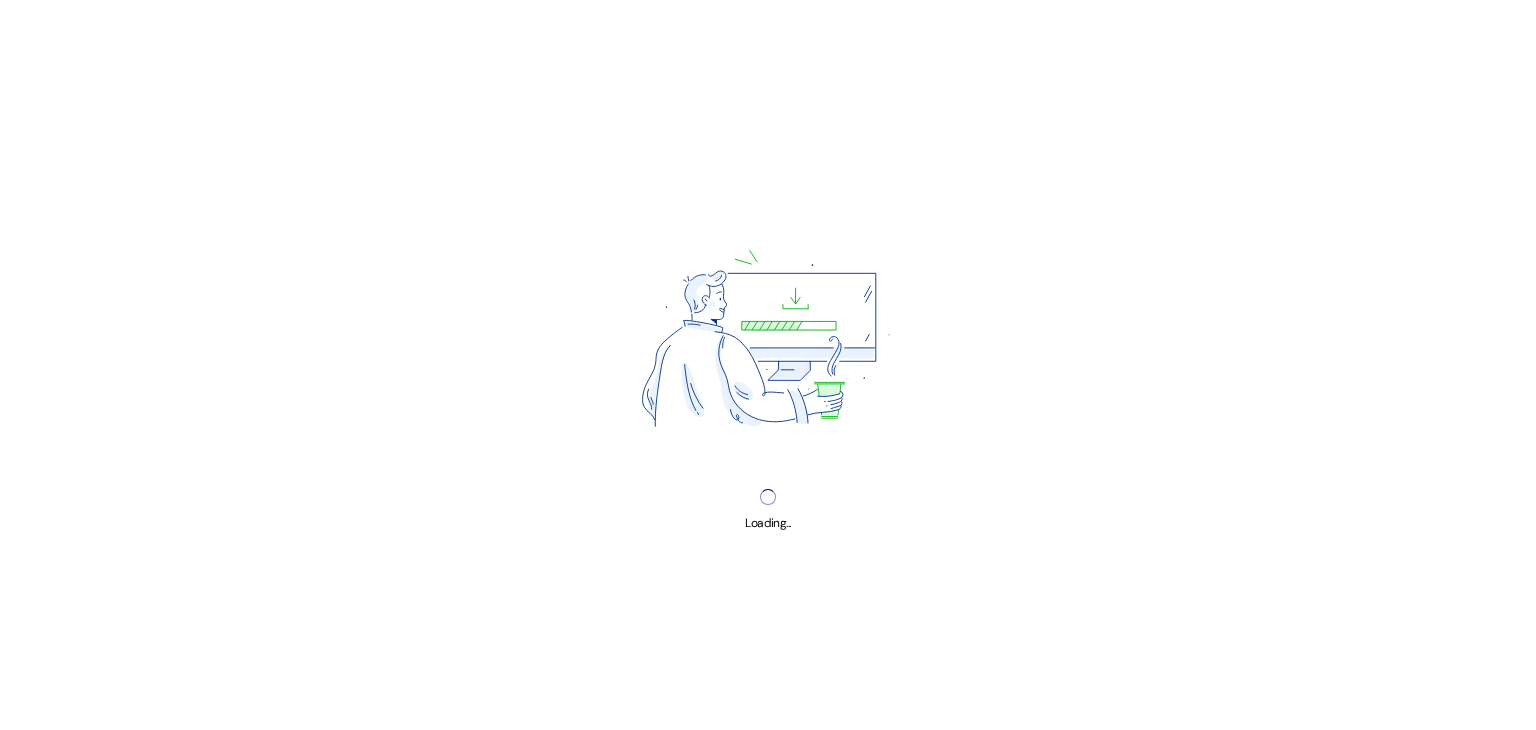 scroll, scrollTop: 0, scrollLeft: 0, axis: both 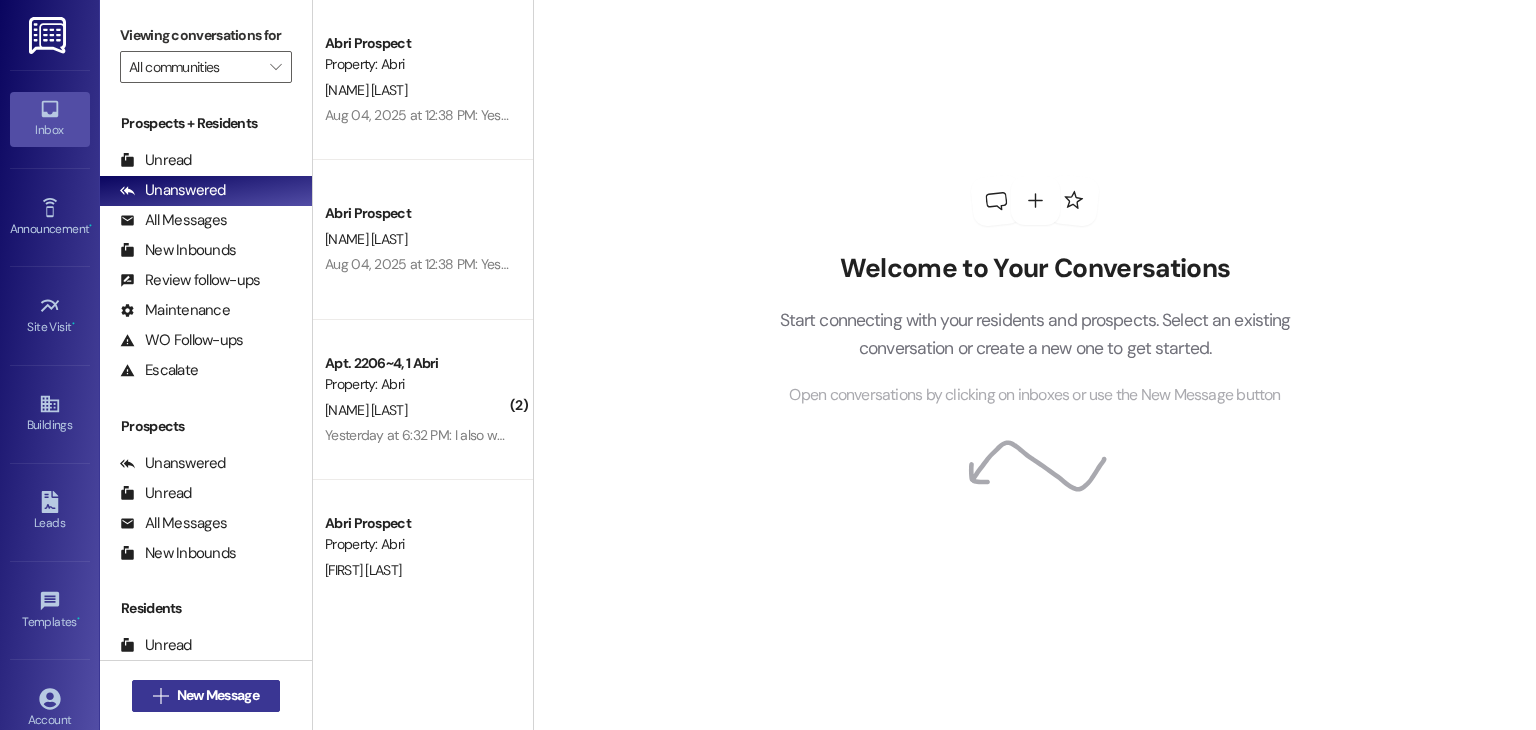click on "New Message" at bounding box center [218, 695] 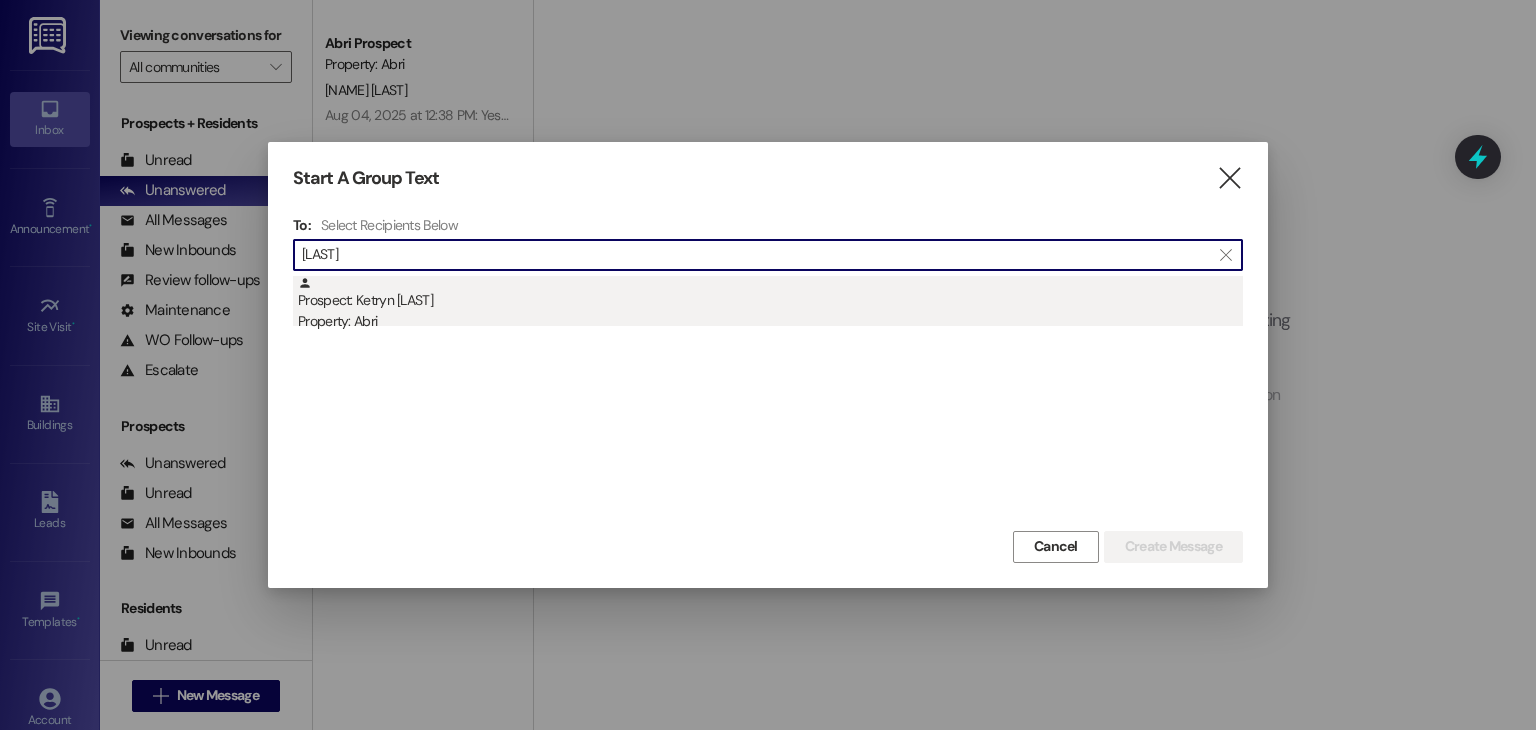 type on "ketry" 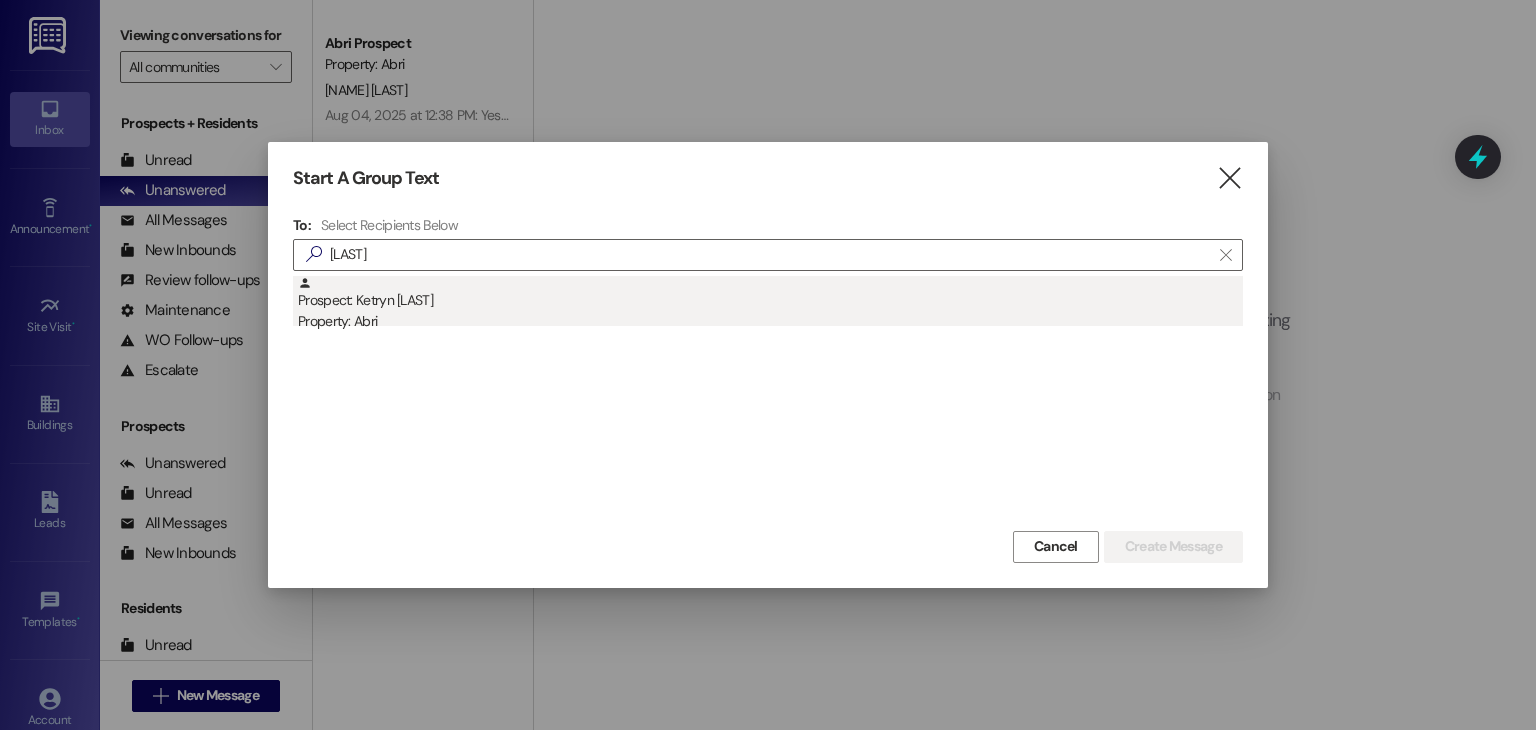 click on "Property: Abri" at bounding box center [770, 321] 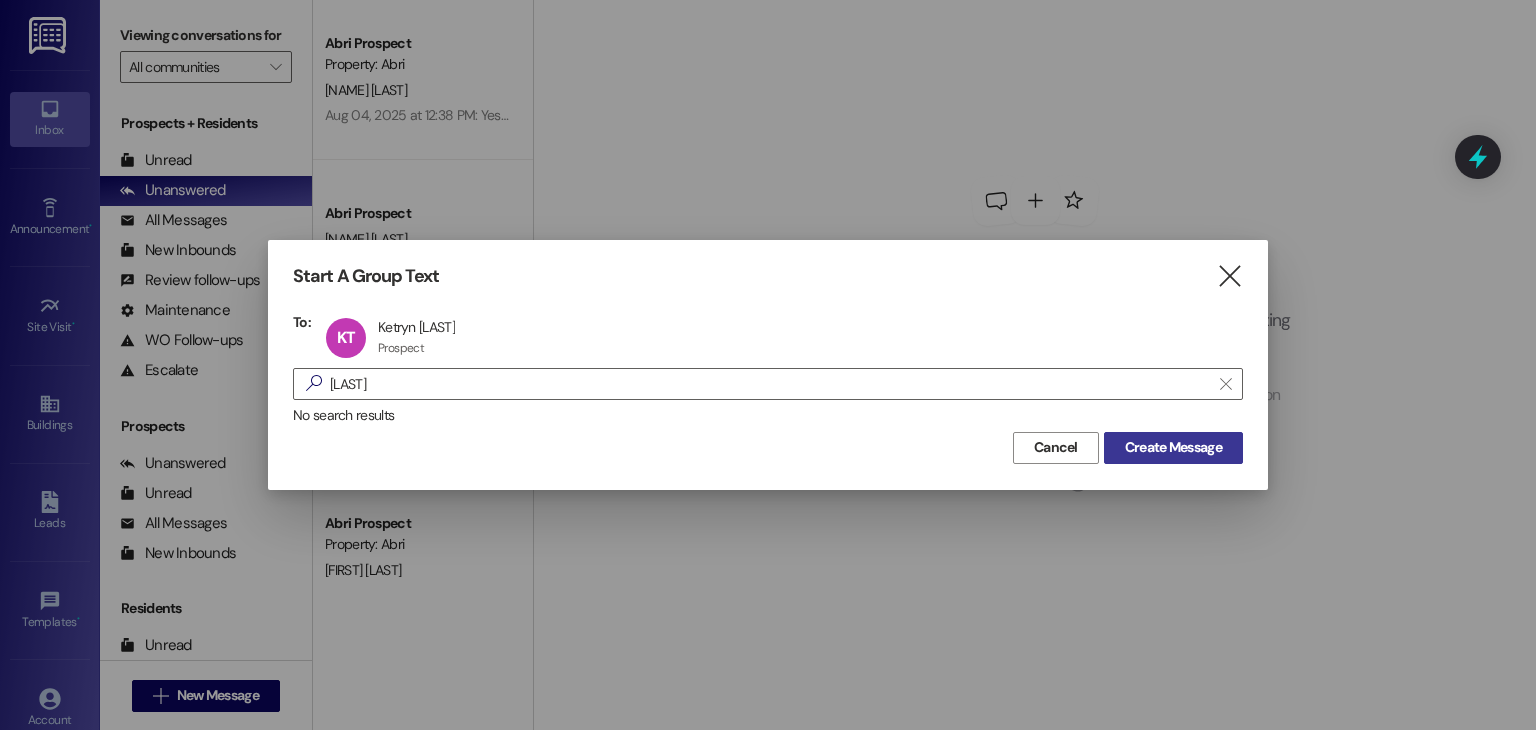 click on "Create Message" at bounding box center (1173, 448) 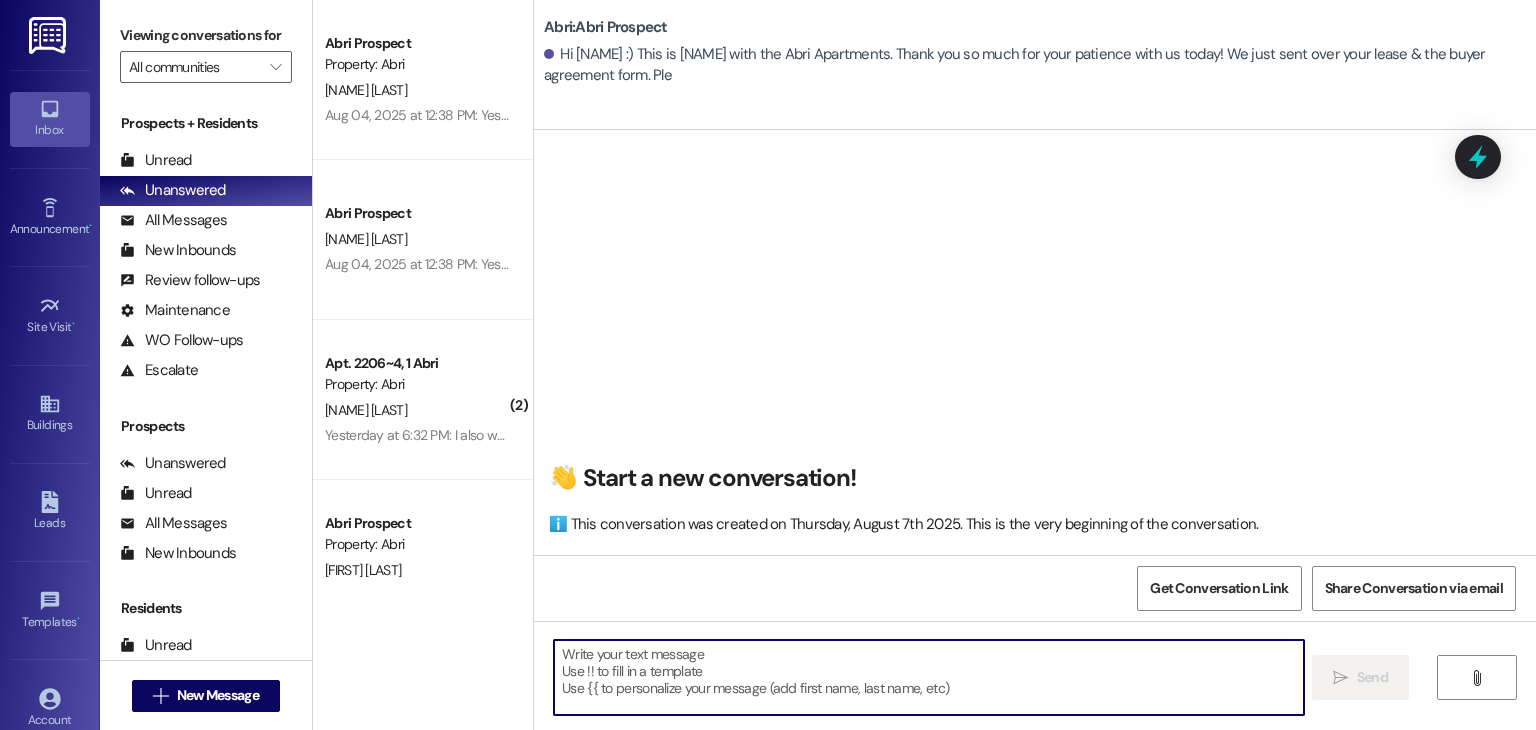 click at bounding box center [928, 677] 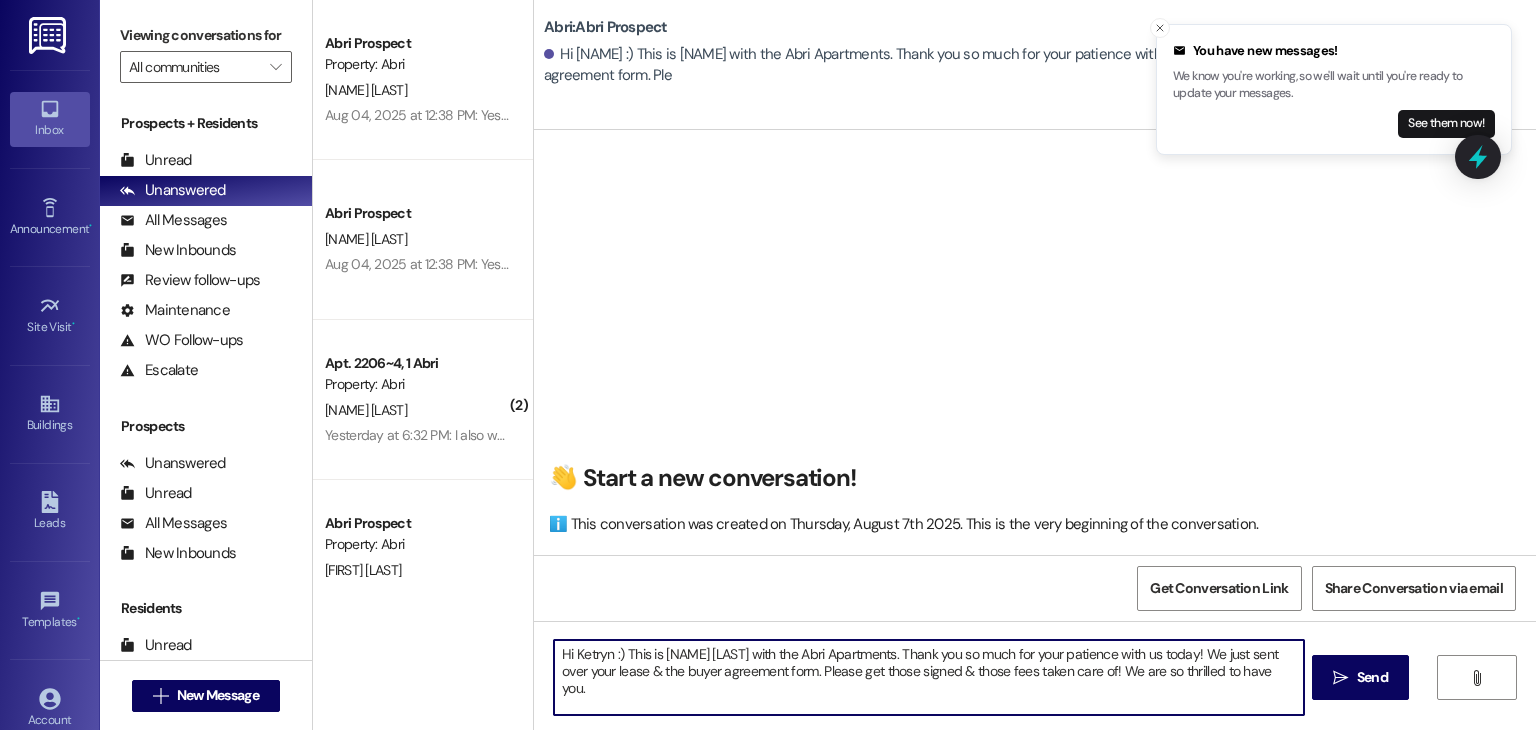 type on "Hi Ketryn :) This is Preslee with the Abri Apartments. Thank you so much for your patience with us today! We just sent over your lease & the buyer agreement form. Please get those signed & those fees taken care of! We are so thrilled to have you." 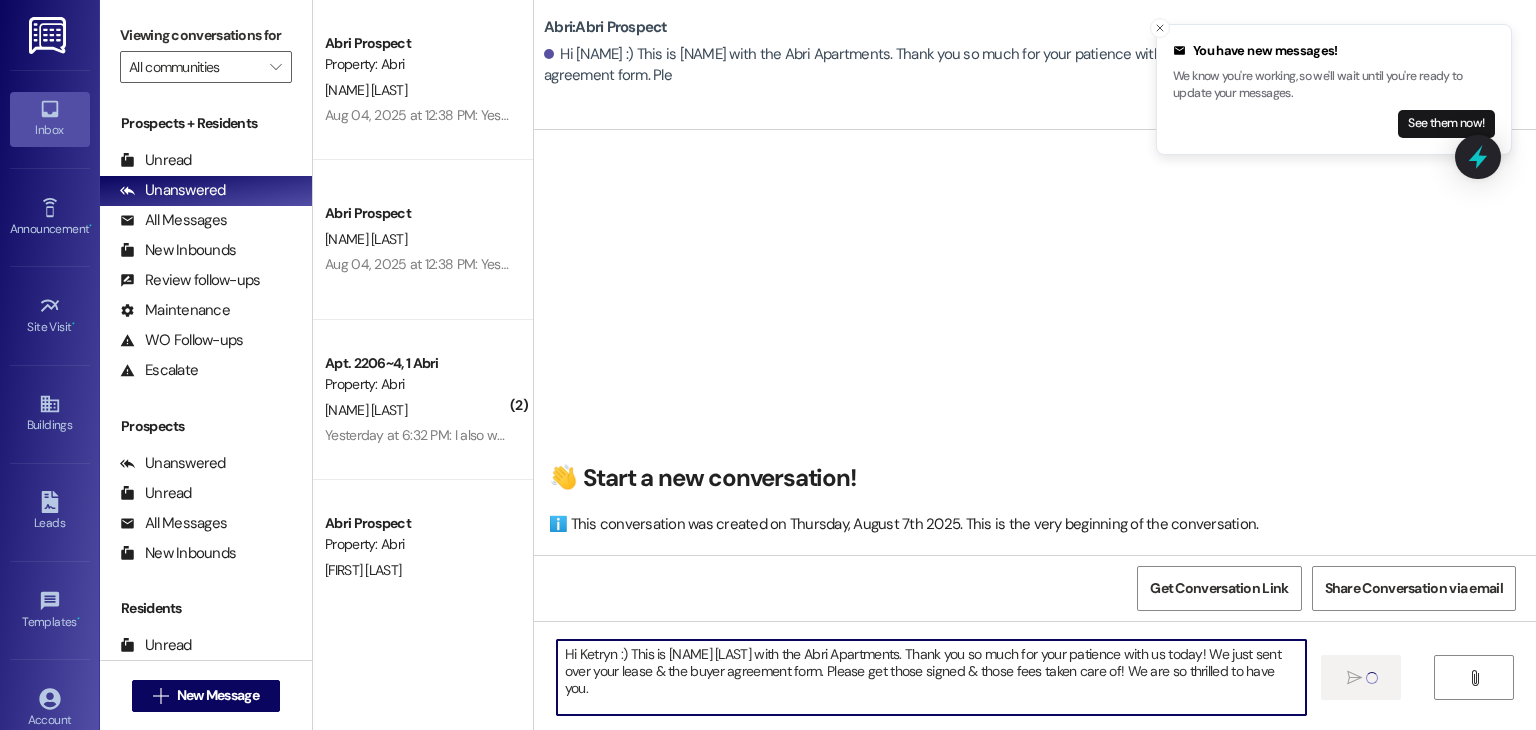 type 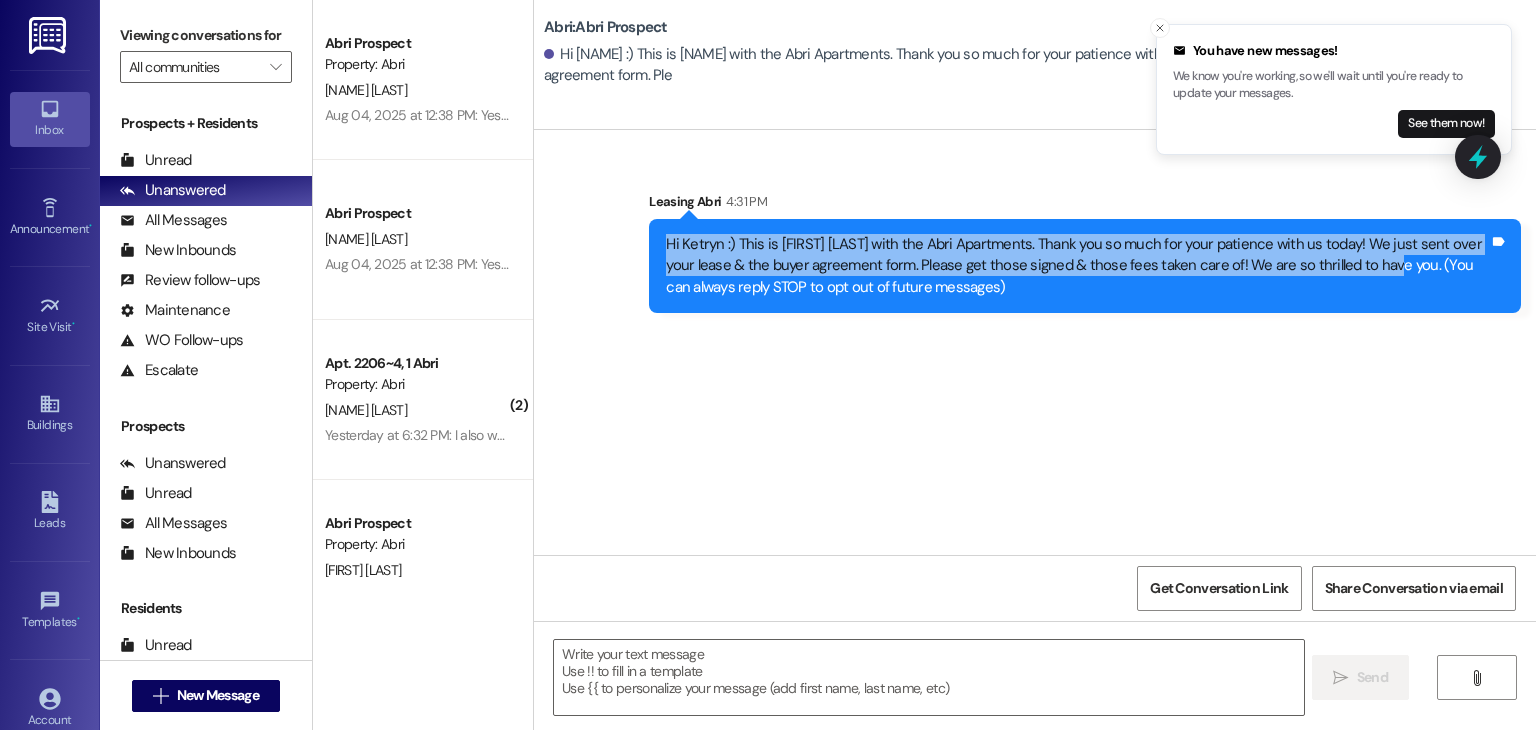 drag, startPoint x: 655, startPoint y: 245, endPoint x: 1345, endPoint y: 267, distance: 690.35065 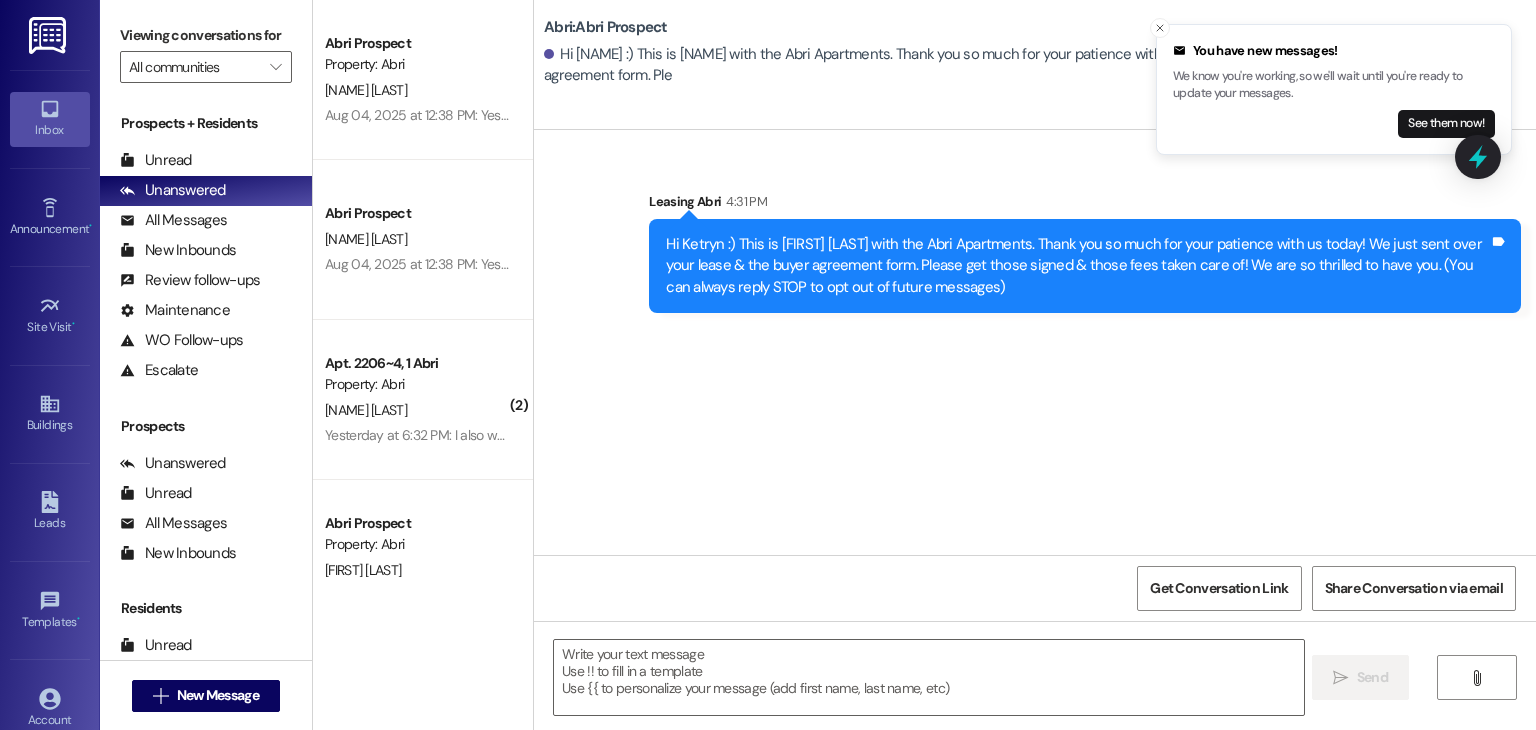 click on "Sent via SMS Leasing Abri 4:31 PM Hi Ketryn :) This is Preslee with the Abri Apartments. Thank you so much for your patience with us today! We just sent over your lease & the buyer agreement form. Please get those signed & those fees taken care of! We are so thrilled to have you. (You can always reply STOP to opt out of future messages) Tags and notes" at bounding box center (1035, 342) 